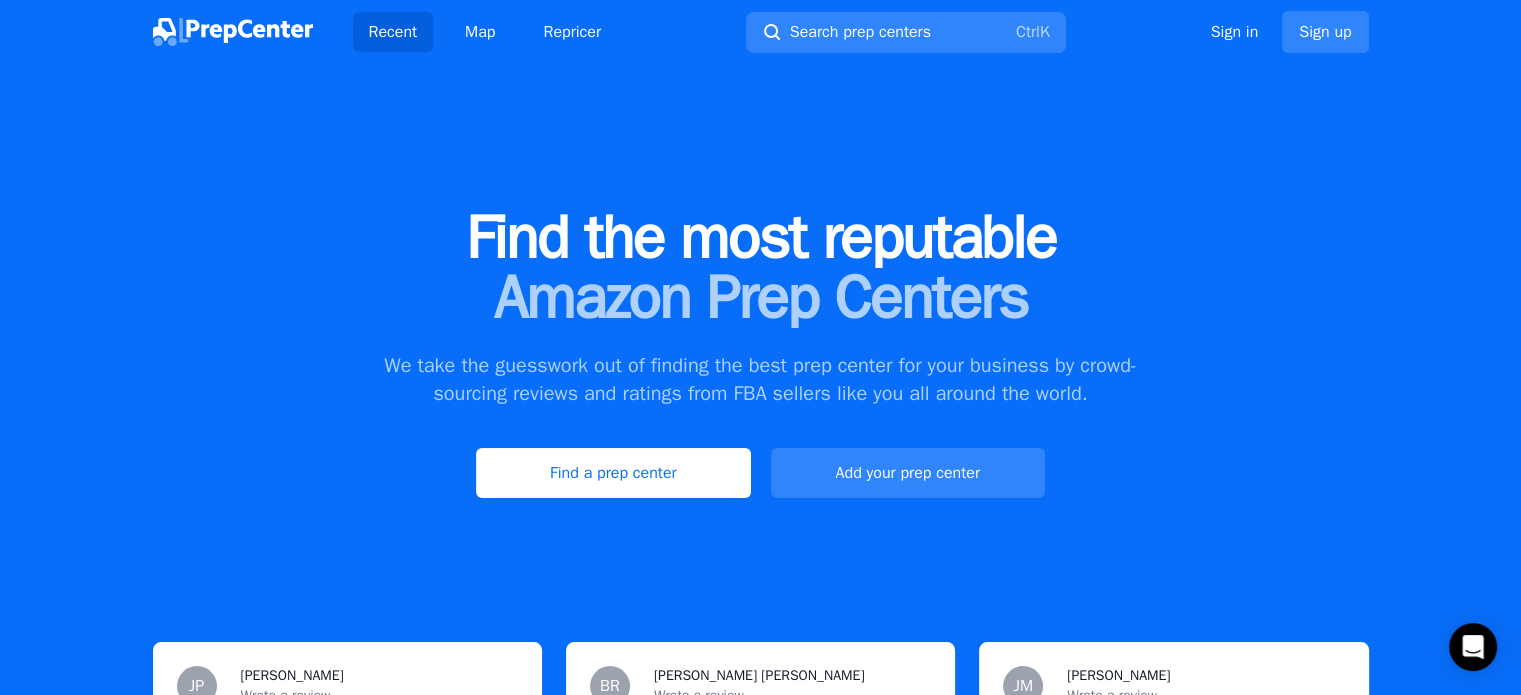scroll, scrollTop: 100, scrollLeft: 0, axis: vertical 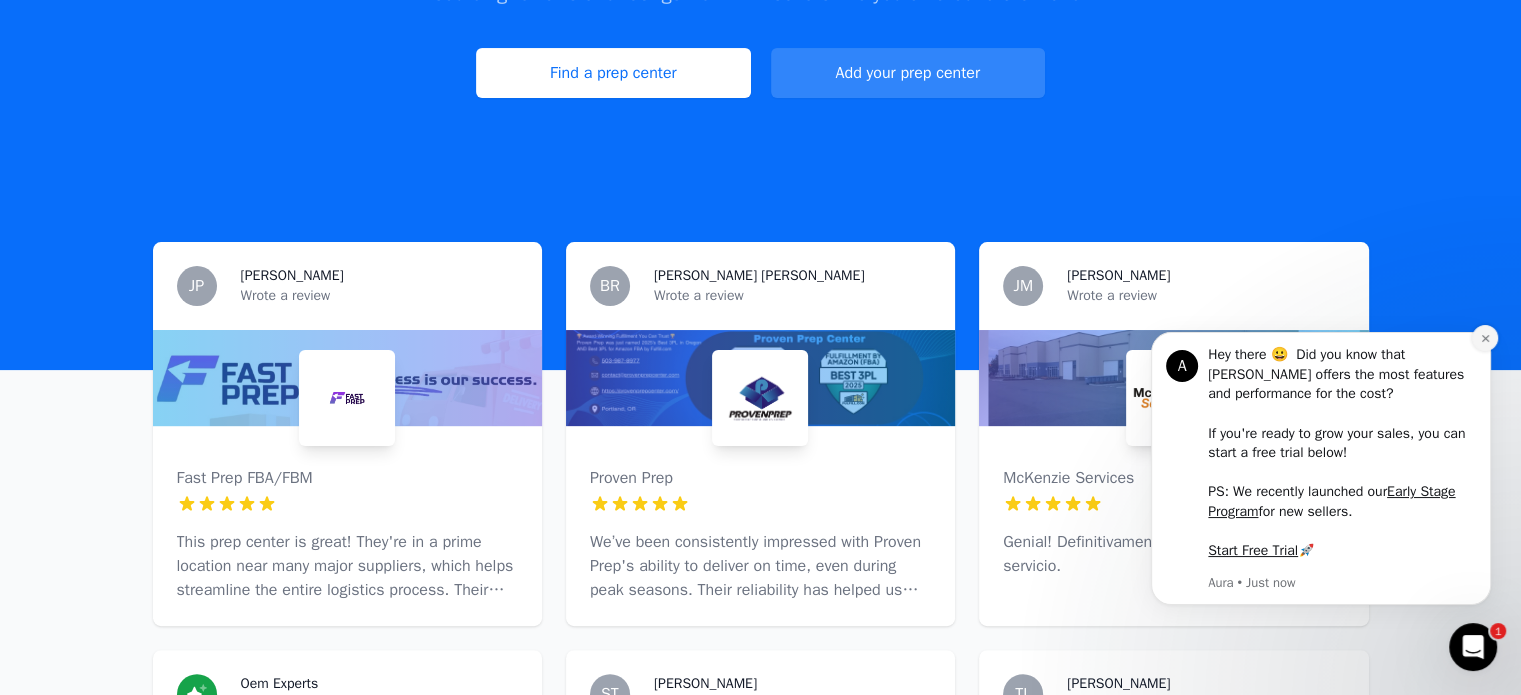 click 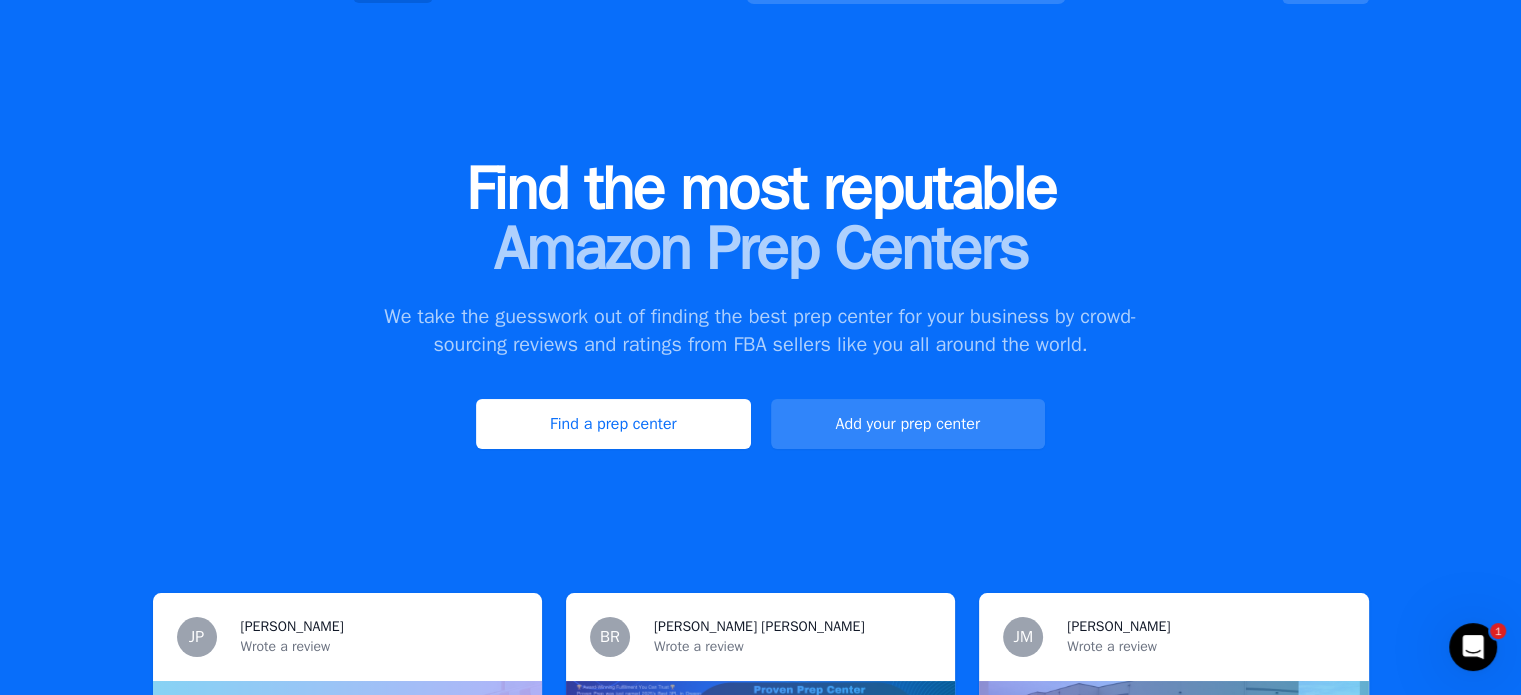 scroll, scrollTop: 0, scrollLeft: 0, axis: both 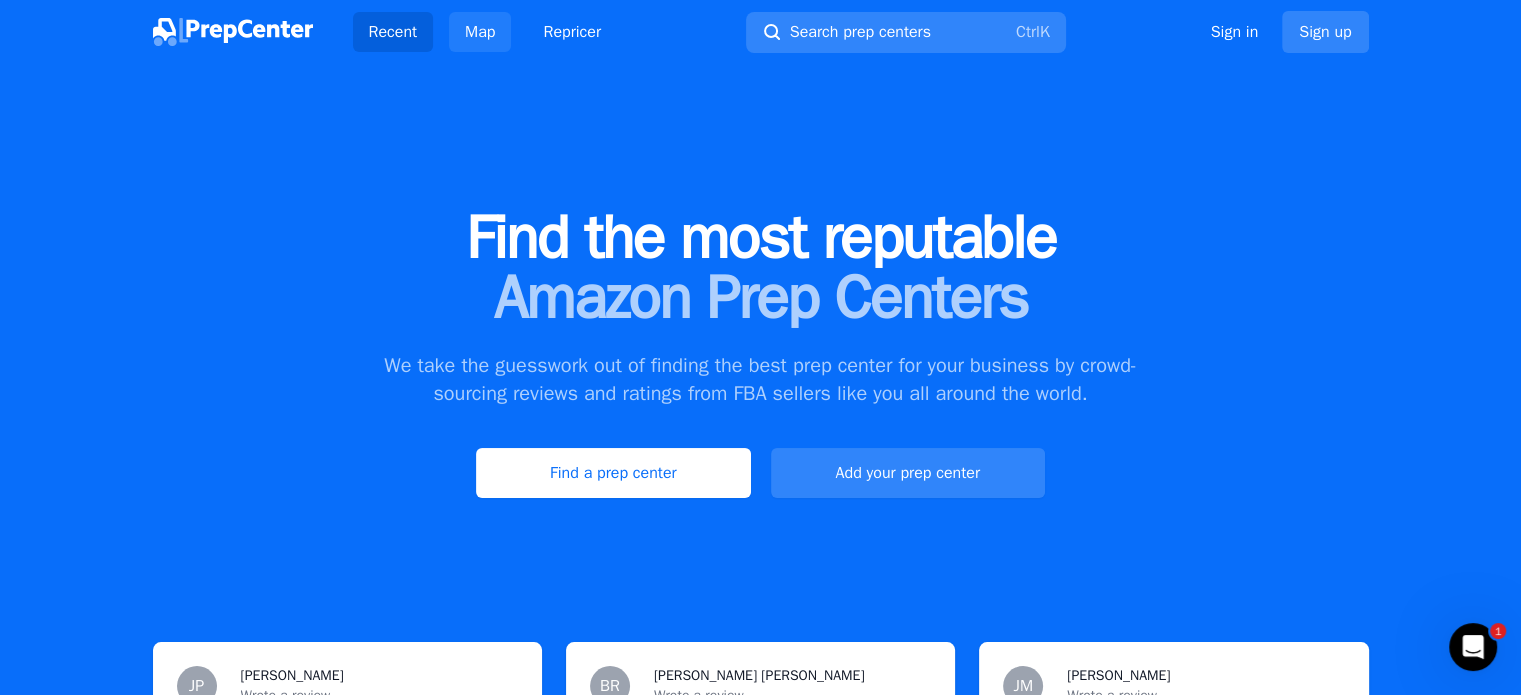 click on "Map" at bounding box center (480, 32) 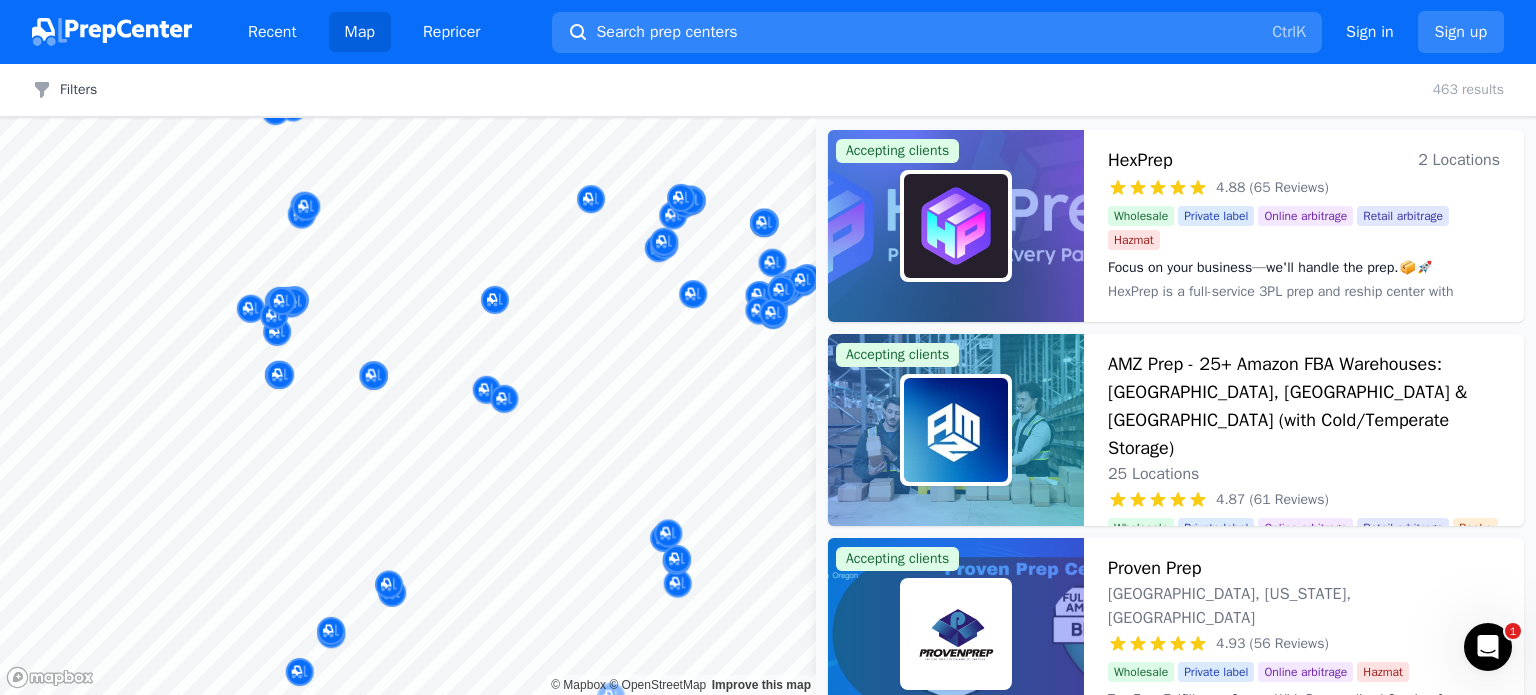 click on "Recent Map Repricer Search prep centers Ctrl  K Open main menu Sign in Sign up Filters Filters Clear all 463 results Map © Mapbox   © OpenStreetMap   Improve this map Accepting clients HexPrep 2 Locations 4.88 (65 Reviews) Focus on your business—we'll handle the prep.📦🚀 Wholesale Private label Online arbitrage Retail arbitrage Hazmat Focus on your business—we'll handle the prep.📦🚀 HexPrep is a full-service 3PL prep and reship center with locations in tax-free [US_STATE] and [GEOGRAPHIC_DATA], dedicated to providing efficient, reliable, and cost-effective solutions for sellers. With the best rates available and rapid turnaround times, HexPrep specializes in tax-free reshipping and preparation services. Our expertise in 3PL ensures that whether you're scaling up or starting out, your business logistics are handled with precision and speed.
Accepting clients AMZ Prep - 25+ Amazon FBA Warehouses: [GEOGRAPHIC_DATA], [GEOGRAPHIC_DATA] & [GEOGRAPHIC_DATA] (with Cold/Temperate Storage) 25 Locations 4.87 (61 Reviews) Wholesale Private label Books Books" at bounding box center [768, 347] 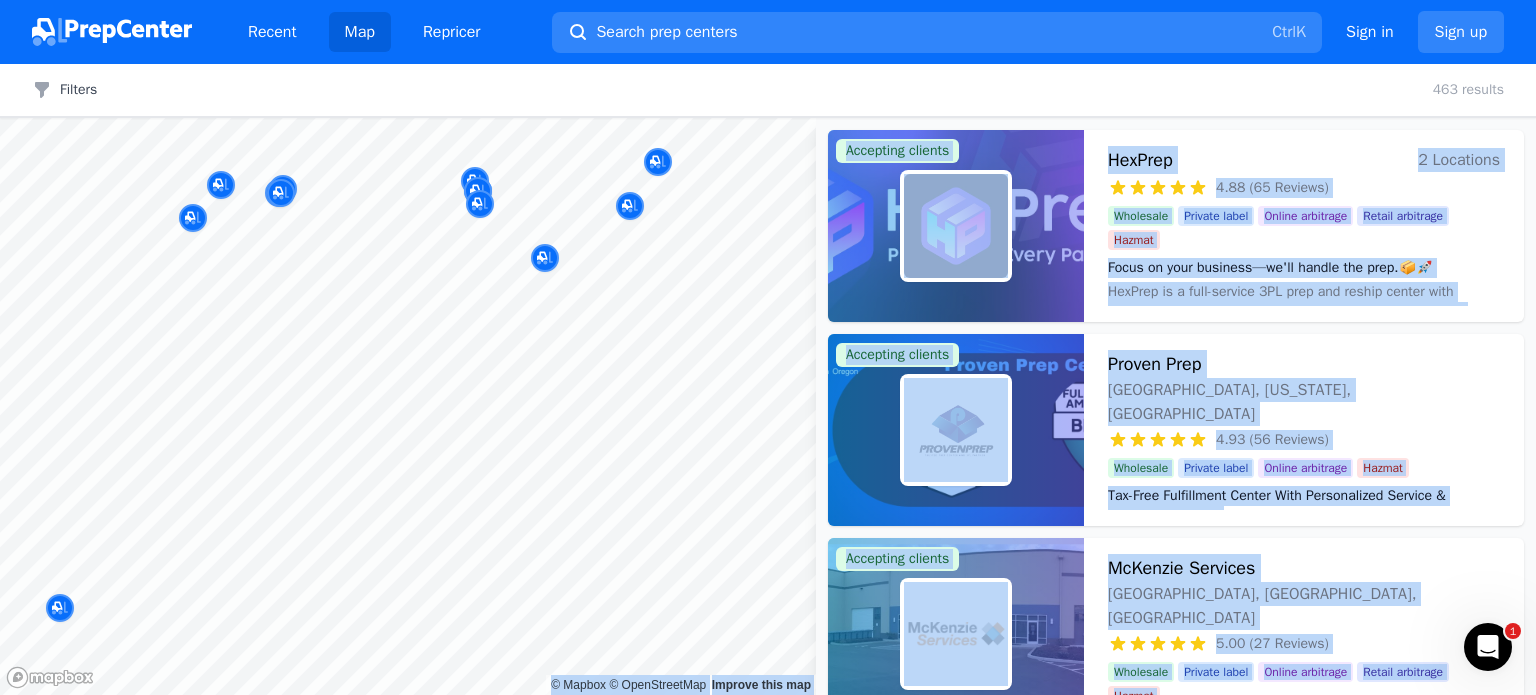 click on "Recent Map Repricer Search prep centers Ctrl  K Open main menu Sign in Sign up Filters Filters Clear all 463 results Map © Mapbox   © OpenStreetMap   Improve this map Accepting clients HexPrep 2 Locations 4.88 (65 Reviews) Focus on your business—we'll handle the prep.📦🚀 Wholesale Private label Online arbitrage Retail arbitrage Hazmat Focus on your business—we'll handle the prep.📦🚀 HexPrep is a full-service 3PL prep and reship center with locations in tax-free Oregon and Chicago, dedicated to providing efficient, reliable, and cost-effective solutions for sellers. With the best rates available and rapid turnaround times, HexPrep specializes in tax-free reshipping and preparation services. Our expertise in 3PL ensures that whether you're scaling up or starting out, your business logistics are handled with precision and speed.
Accepting clients Proven Prep Portland, Oregon, US 4.93 (56 Reviews) Tax-Free Fulfillment Center With Personalized Service & Competitive Rates Wholesale Private label 1" at bounding box center [768, 347] 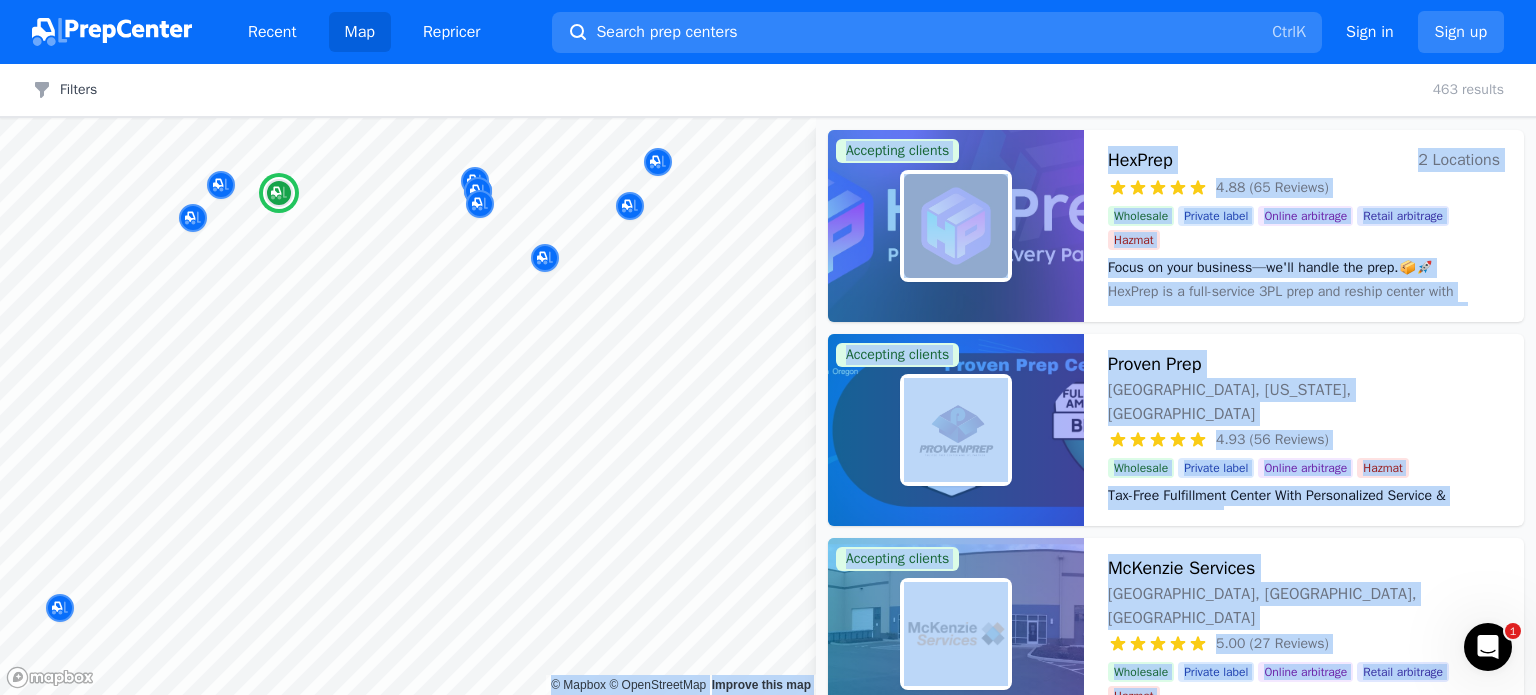 click on "HexPrep 2 Locations" at bounding box center (1304, 160) 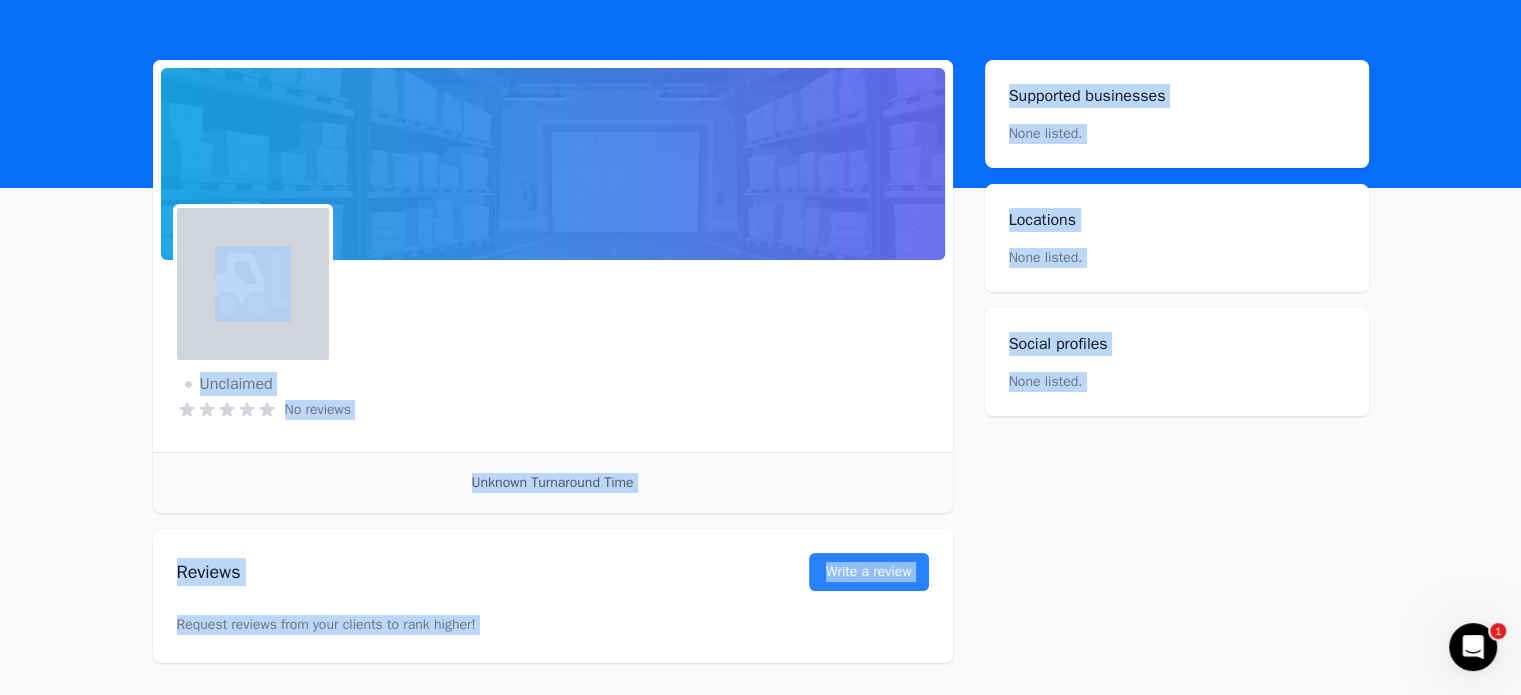 scroll, scrollTop: 100, scrollLeft: 0, axis: vertical 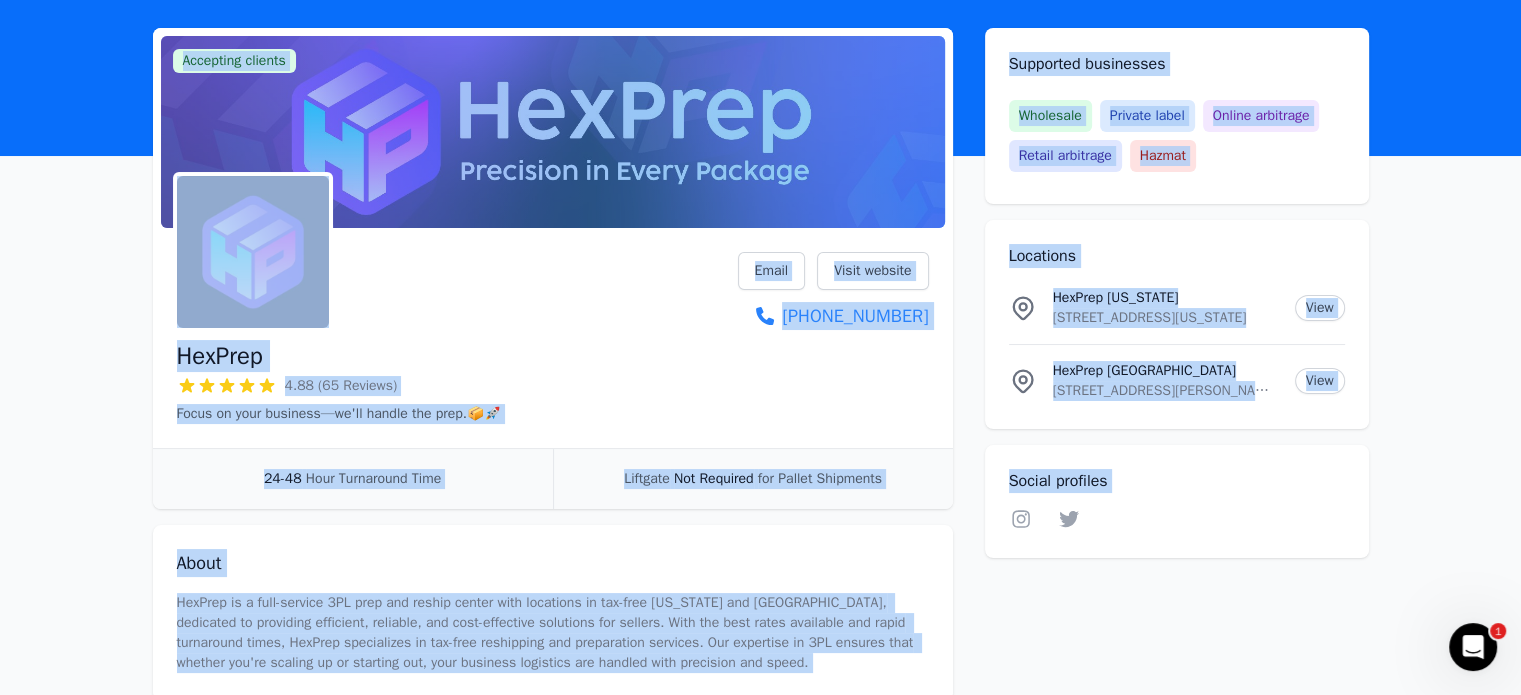 click on "4.88 (65 Reviews)" at bounding box center [339, 386] 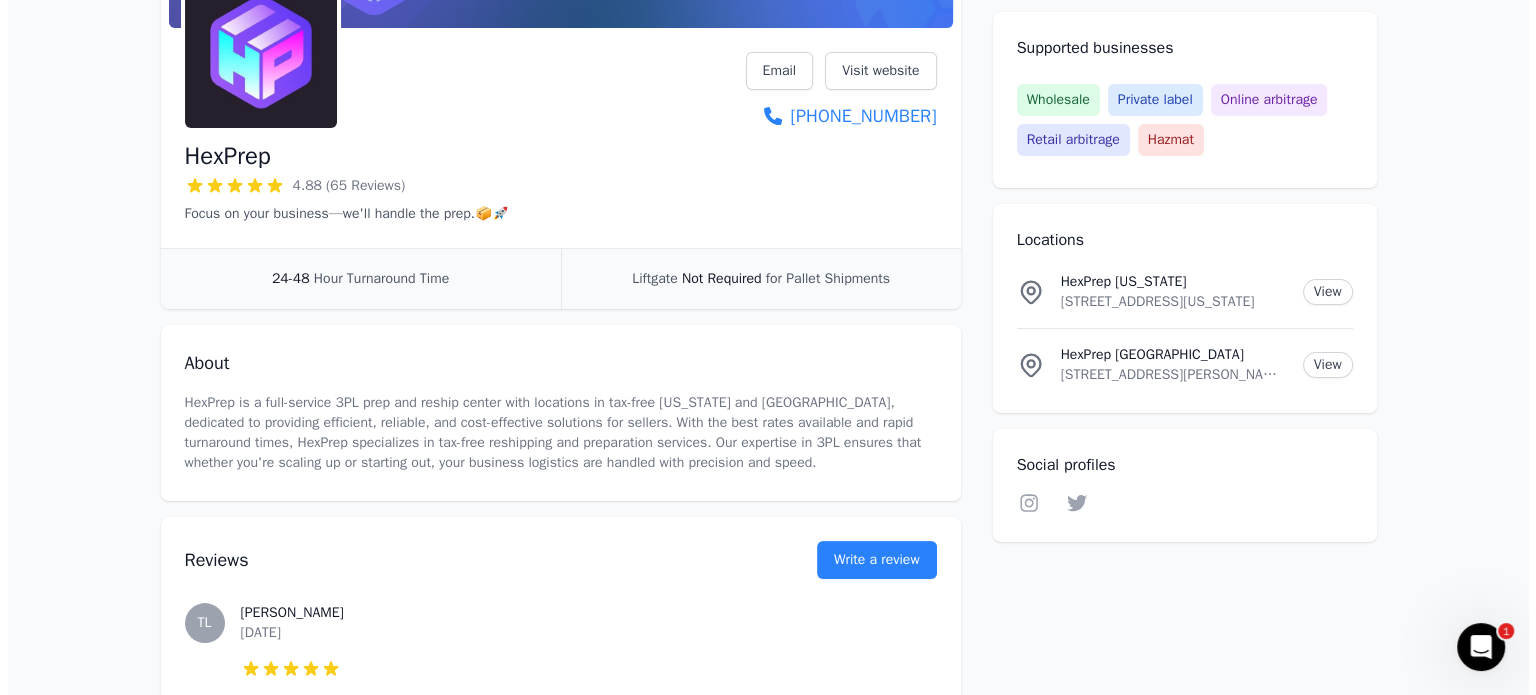 scroll, scrollTop: 0, scrollLeft: 0, axis: both 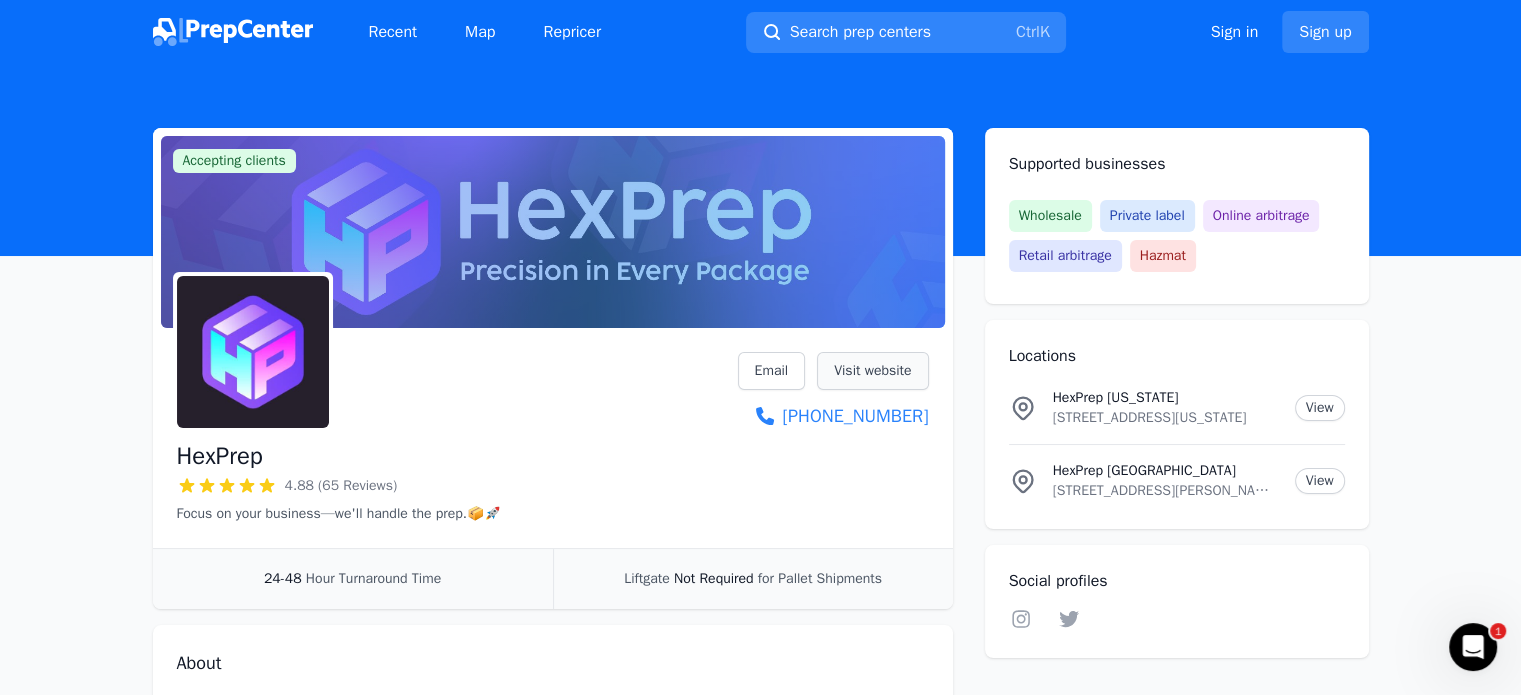 click on "Visit website" at bounding box center [872, 371] 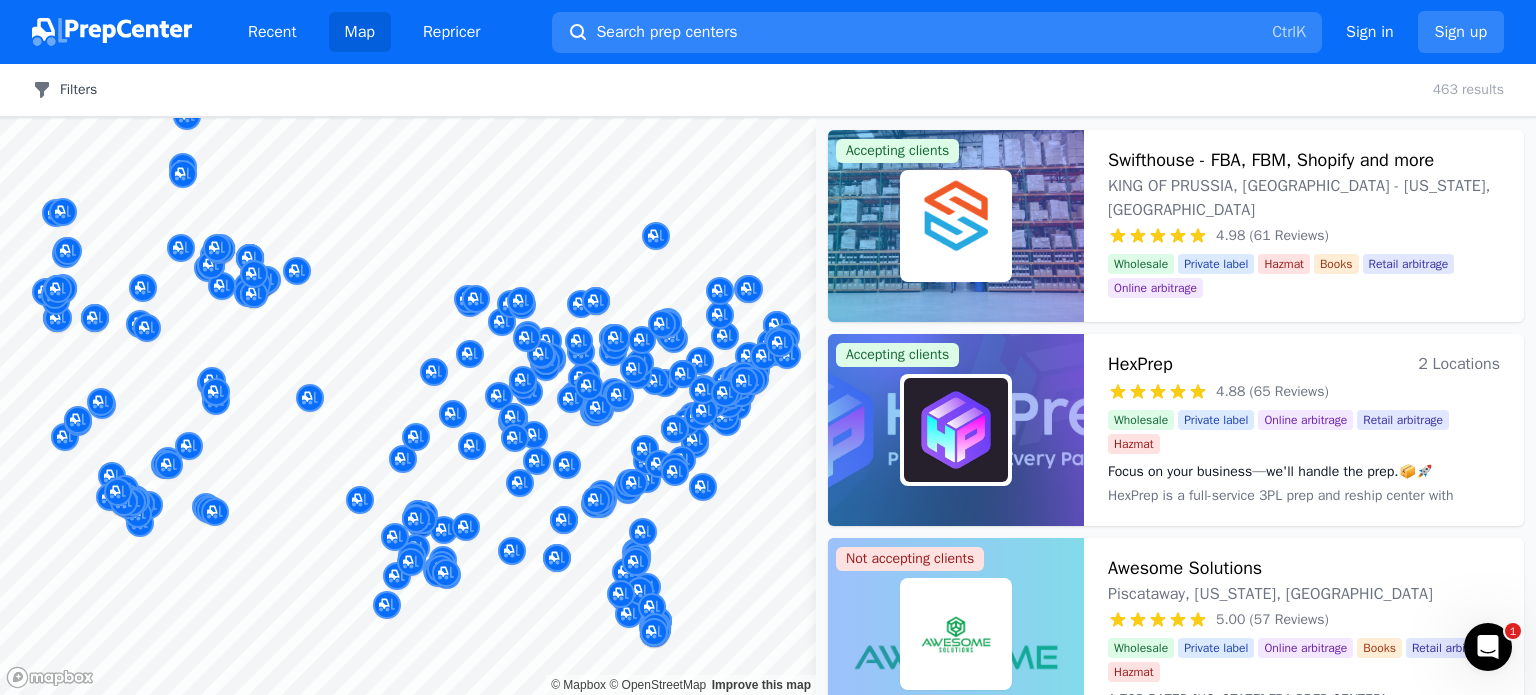 click on "Filters" at bounding box center [64, 90] 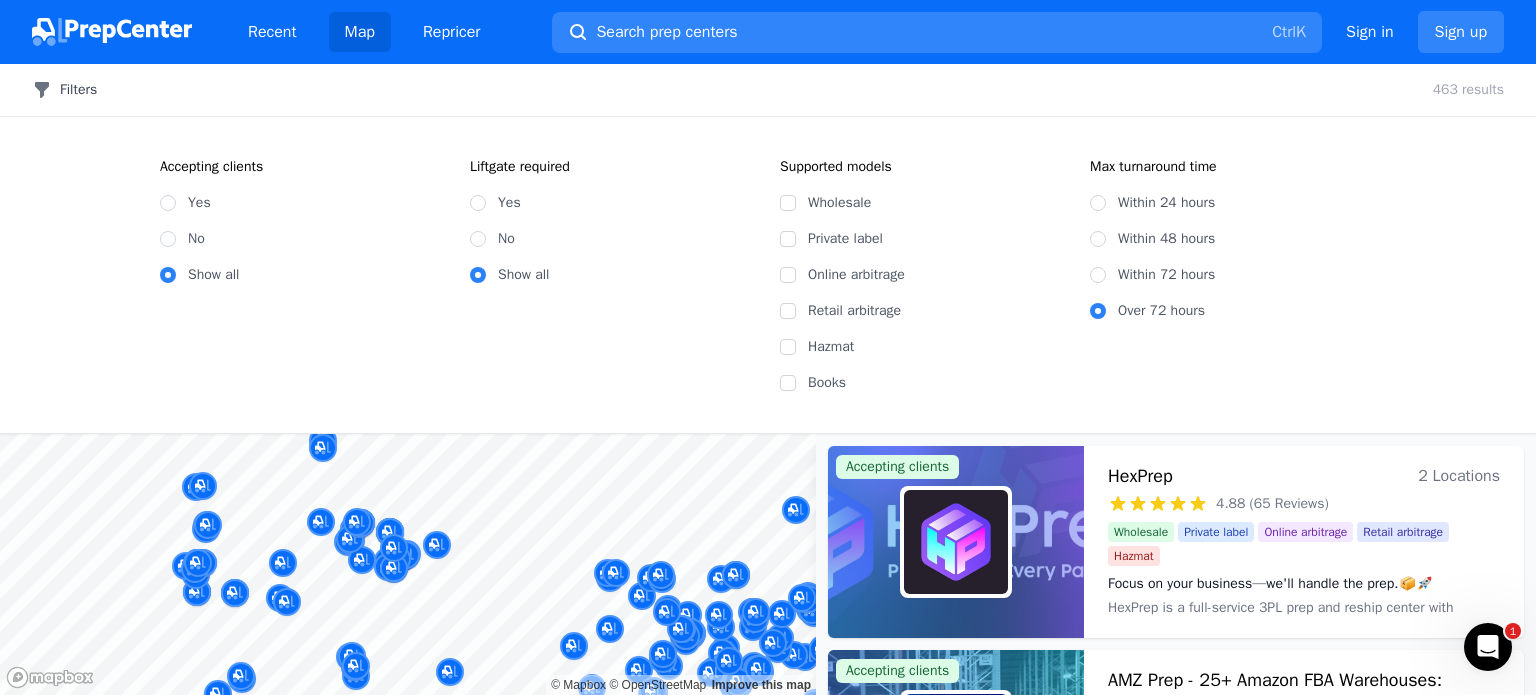 click on "Filters" at bounding box center [64, 90] 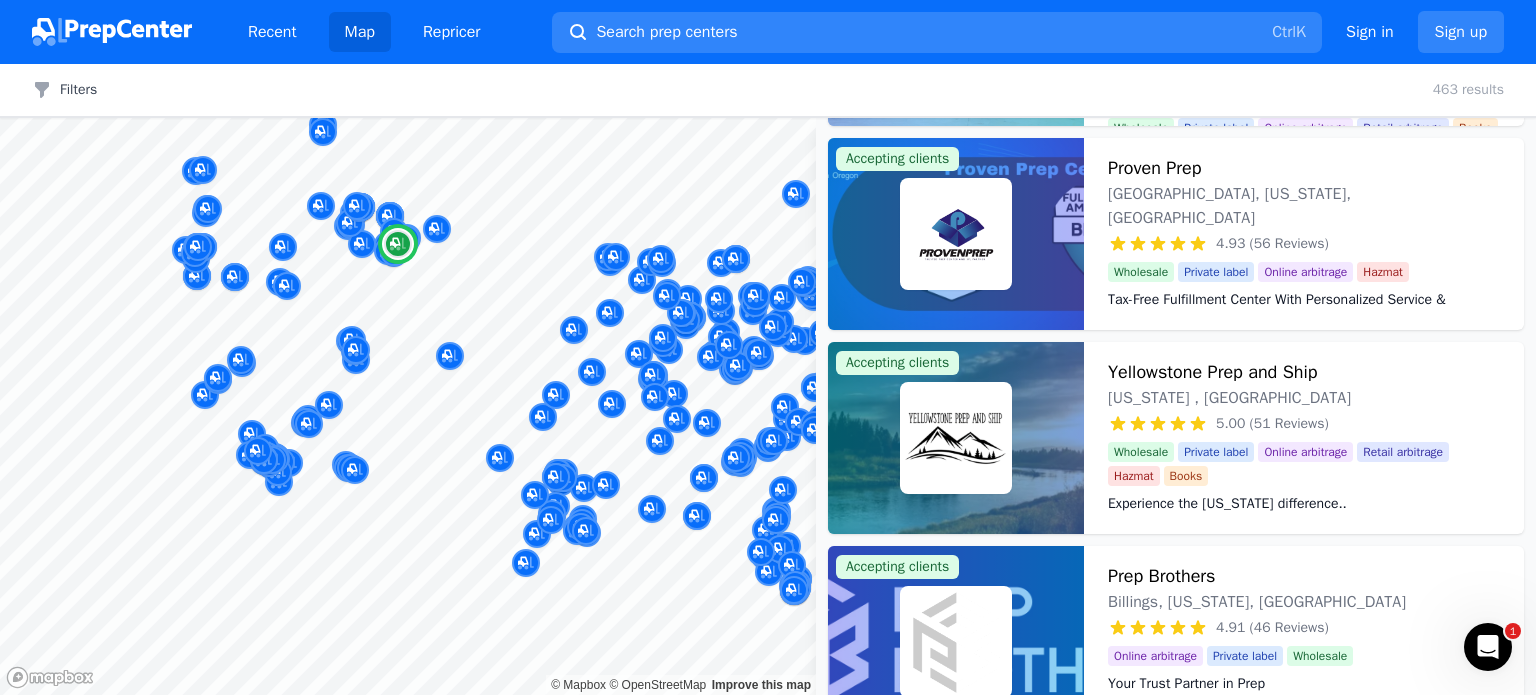 scroll, scrollTop: 500, scrollLeft: 0, axis: vertical 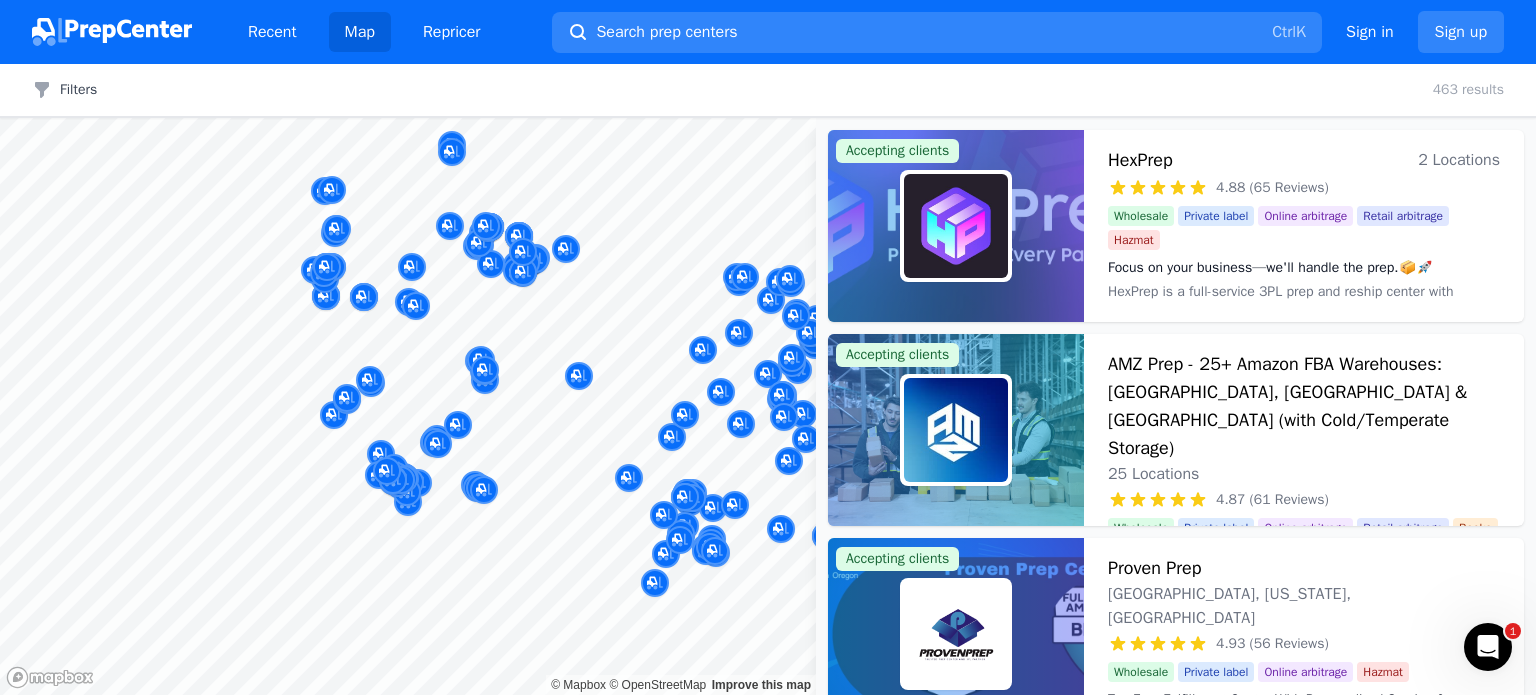 drag, startPoint x: 363, startPoint y: 254, endPoint x: 422, endPoint y: 254, distance: 59 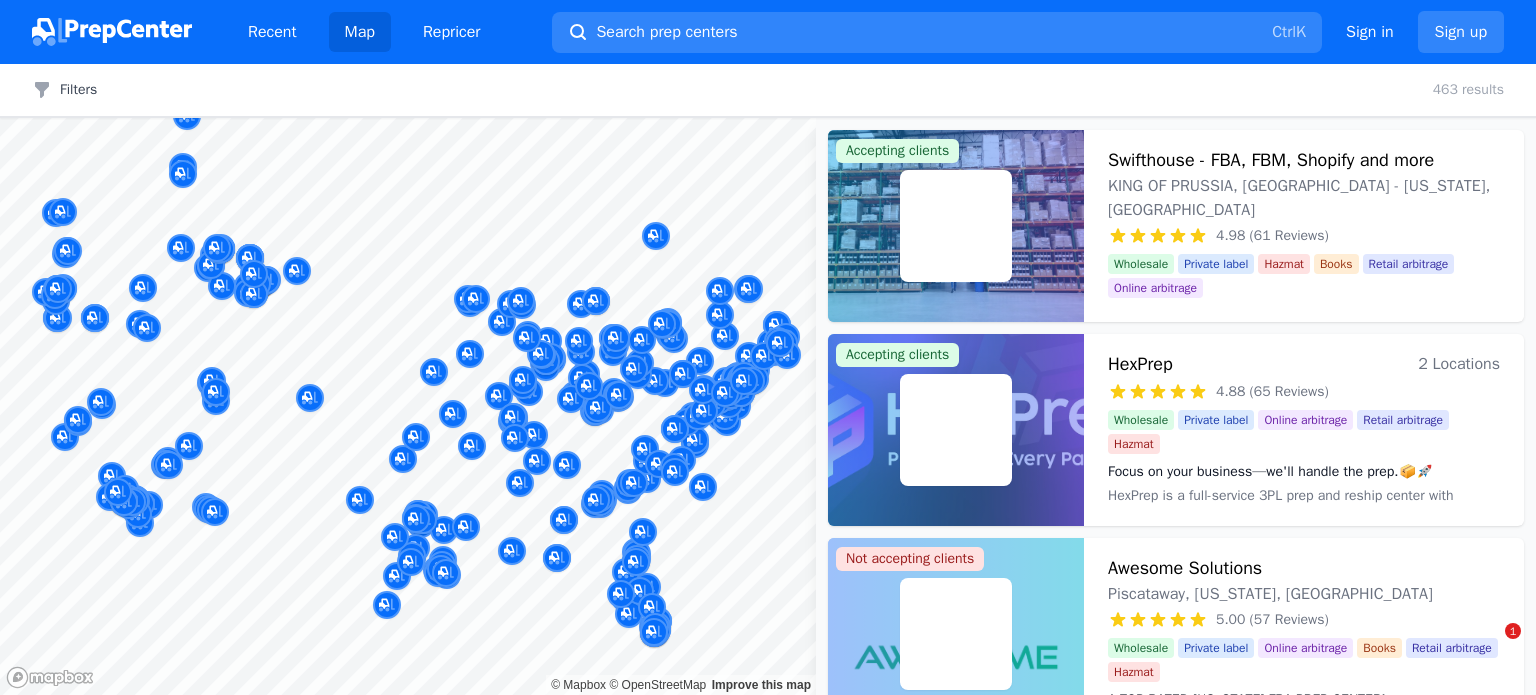 scroll, scrollTop: 0, scrollLeft: 0, axis: both 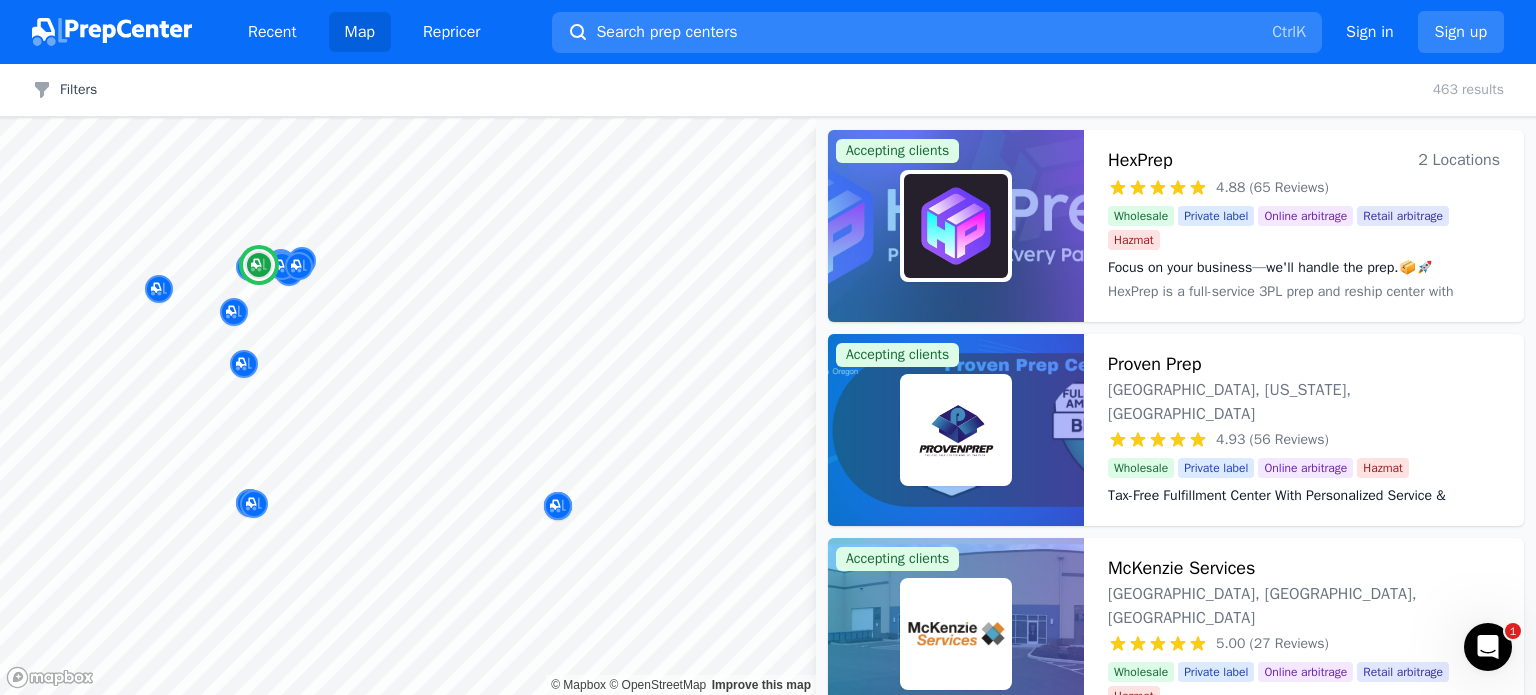 click on "HexPrep" at bounding box center (1140, 160) 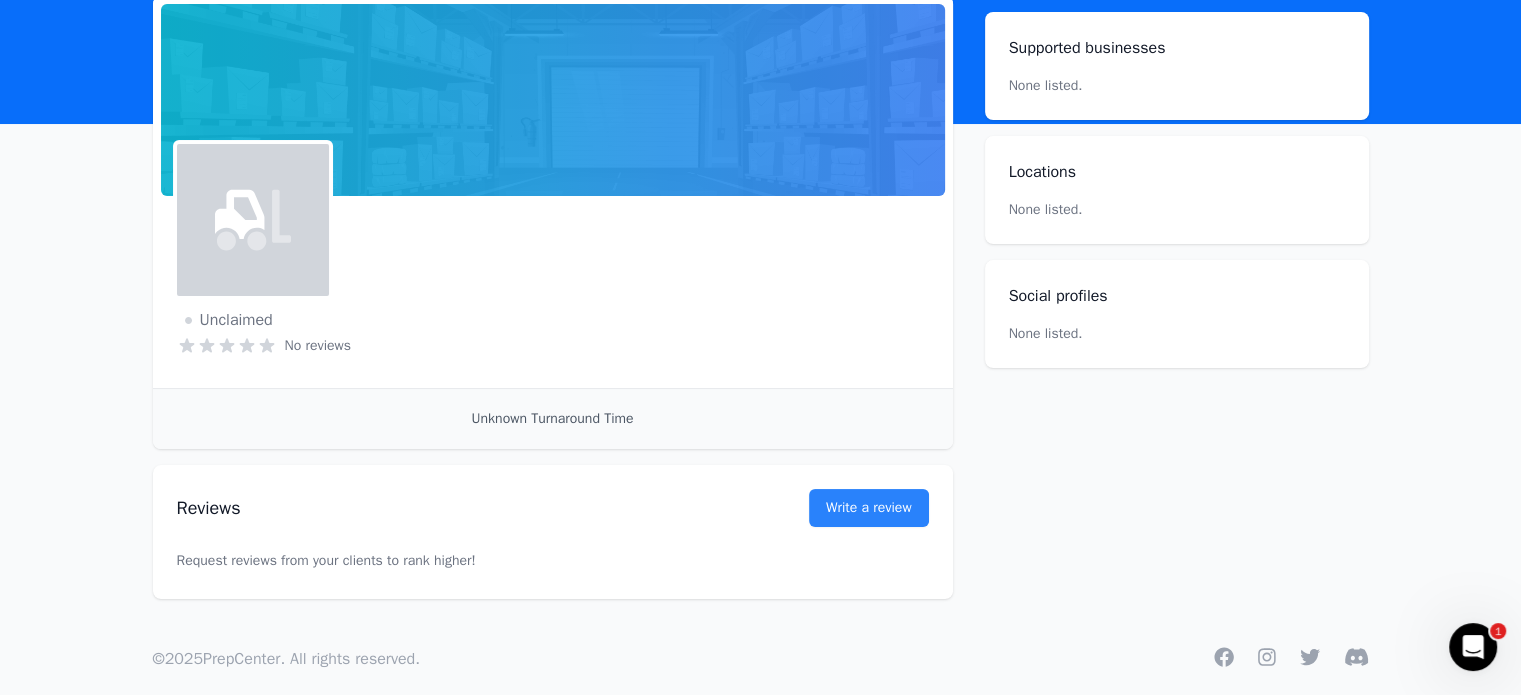 scroll, scrollTop: 155, scrollLeft: 0, axis: vertical 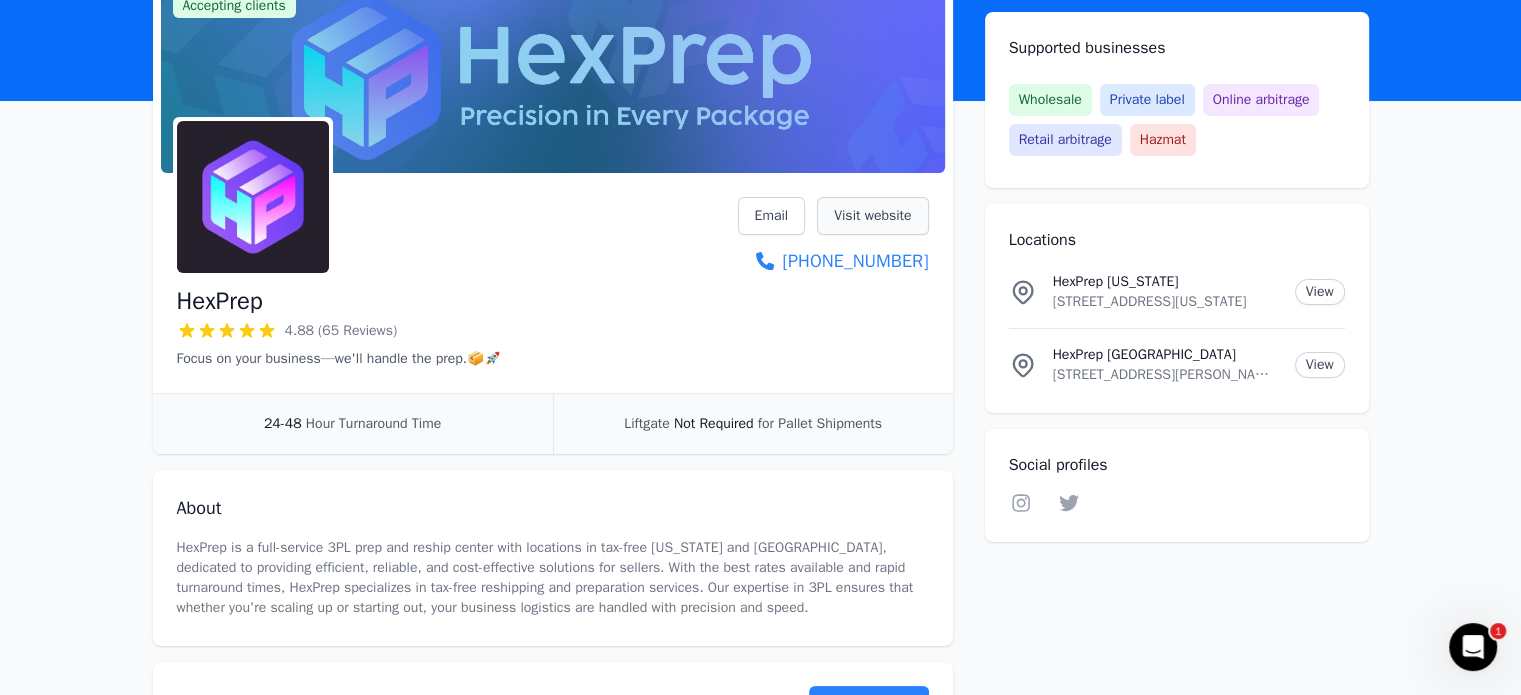 click on "Visit website" at bounding box center (872, 216) 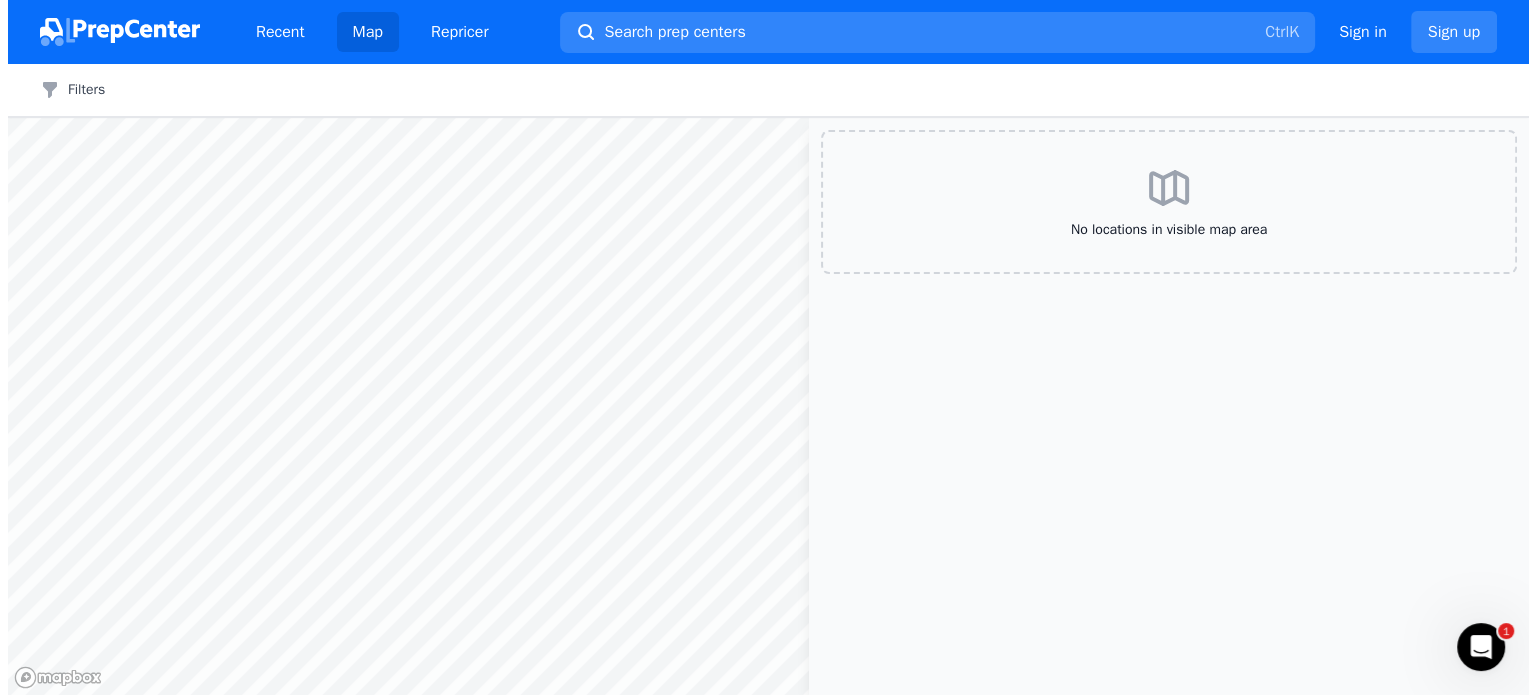 scroll, scrollTop: 0, scrollLeft: 0, axis: both 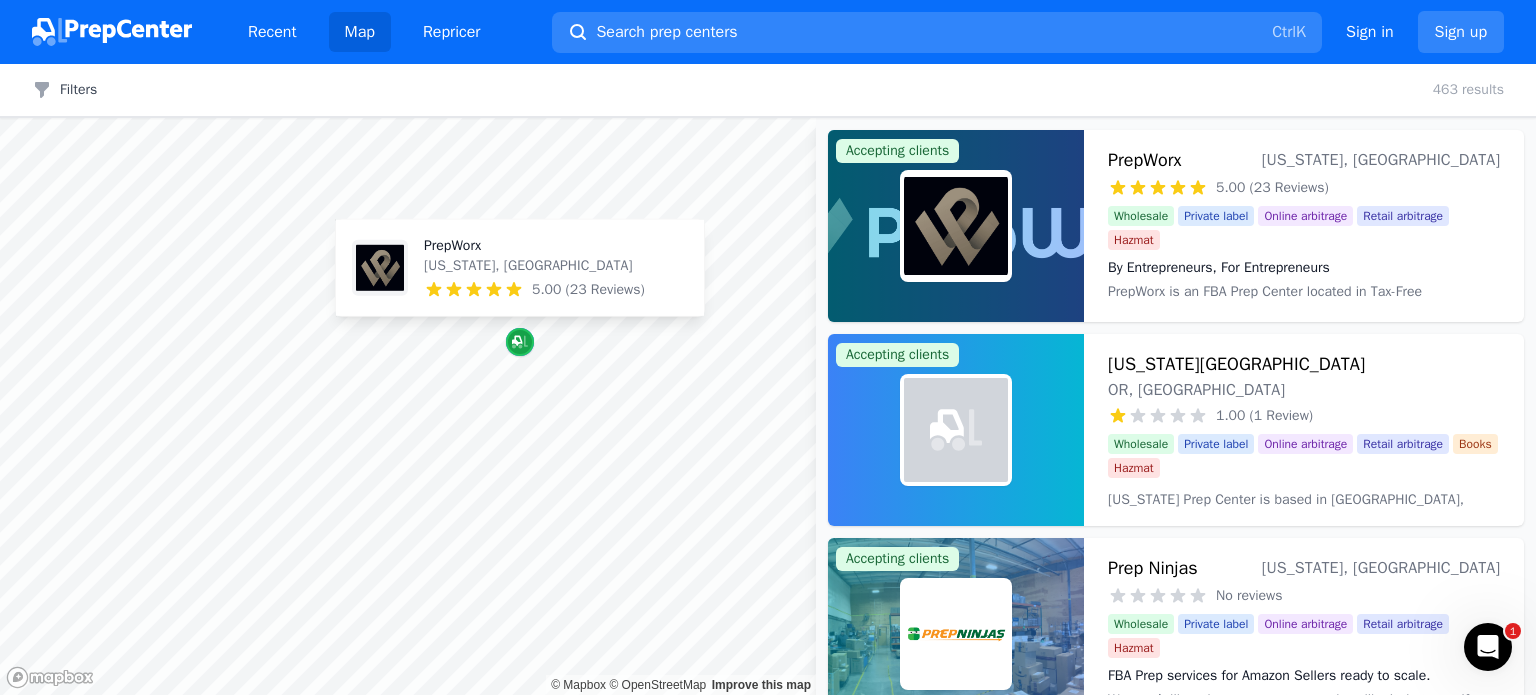 click 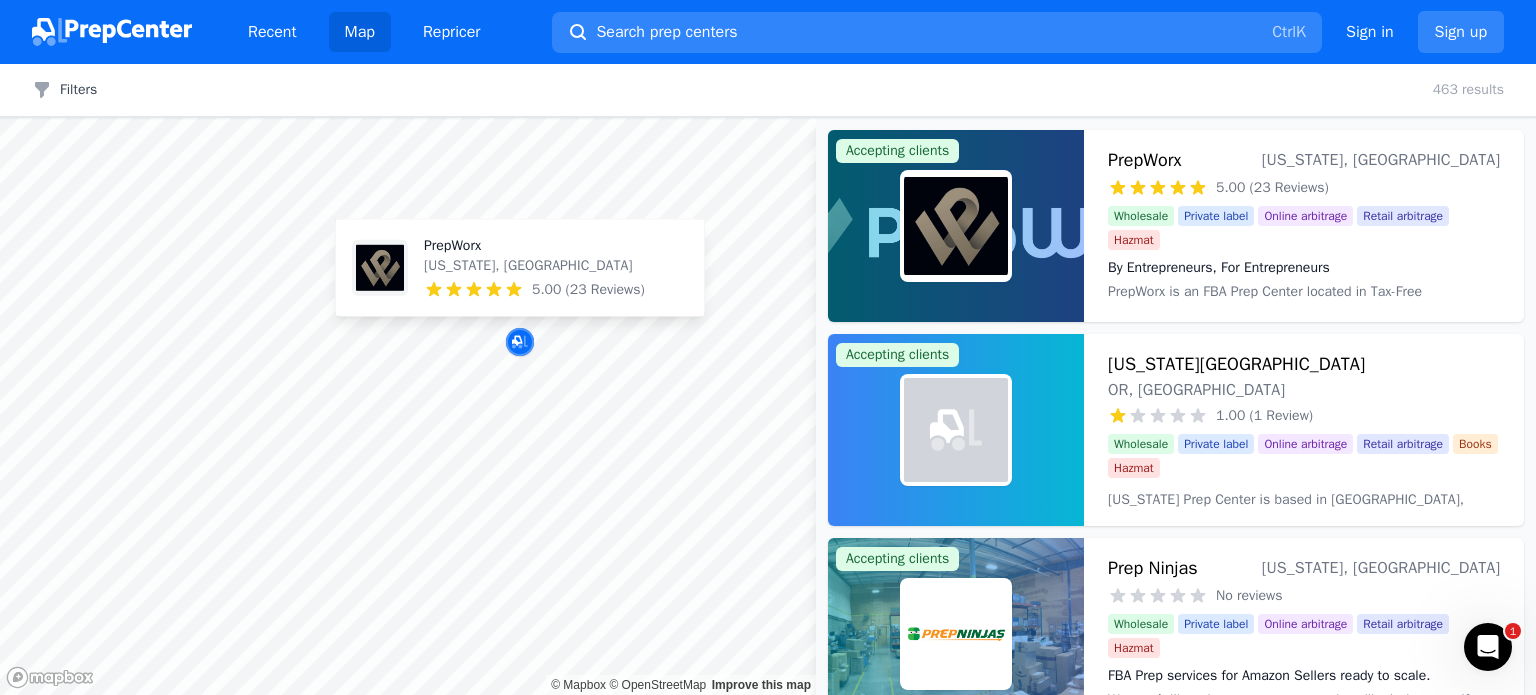 click on "PrepWorx" at bounding box center (534, 246) 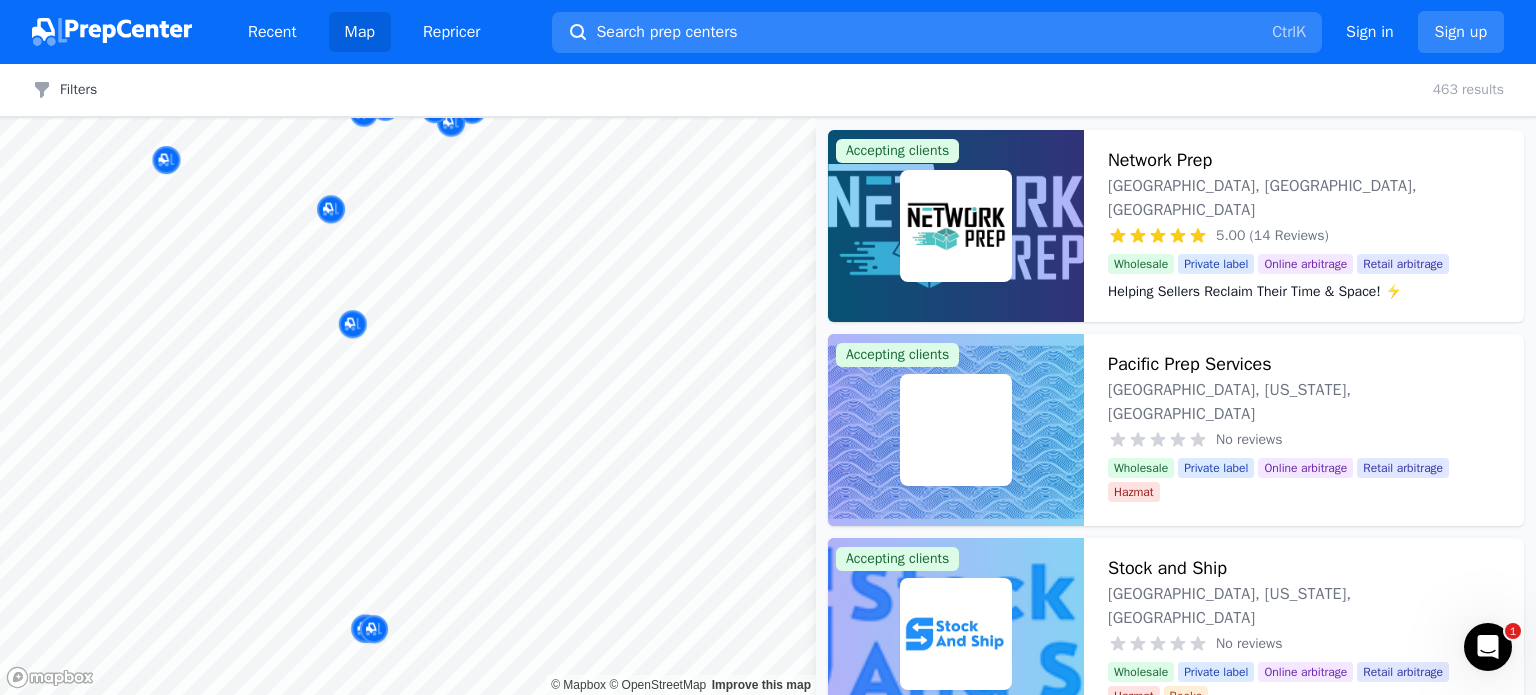 click on "Recent Map Repricer Search prep centers Ctrl  K Open main menu Sign in Sign up Filters Filters Clear all 463 results Map © Mapbox   © OpenStreetMap   Improve this map Accepting clients Network Prep Lafayette, OR, US 5.00 (14 Reviews) Helping Sellers Reclaim Their Time & Space! ⚡️ Wholesale Private label Online arbitrage Retail arbitrage Helping Sellers Reclaim Their Time & Space! ⚡️ We are located in Tax-Free Oregon where we aim to help you scale your business by taking the prepping & shipping off your plate so you can focus on Sourcing! We are excited to announce we now handle Walmart WFS & FBM! Accepting clients Pacific Prep Services Hillsboro, Oregon, US No reviews Frictionless FBA Prep Wholesale Private label Online arbitrage Retail arbitrage Hazmat Frictionless FBA Prep Accepting clients Stock and Ship Springfield, Oregon, US No reviews Wholesale Private label Online arbitrage Retail arbitrage Hazmat Books Accepting clients Stock and Ship Springfield, OR, US No reviews Wholesale Private label 1" at bounding box center (768, 347) 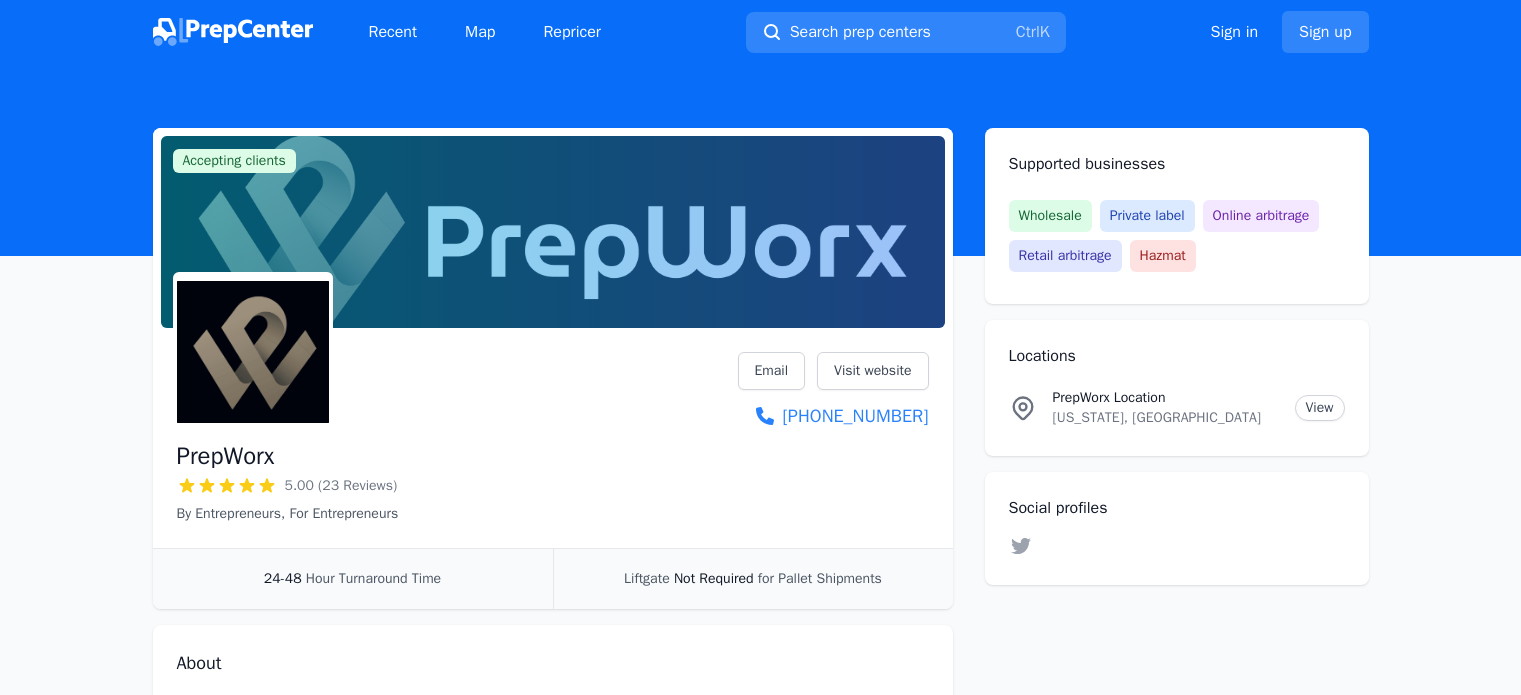 scroll, scrollTop: 0, scrollLeft: 0, axis: both 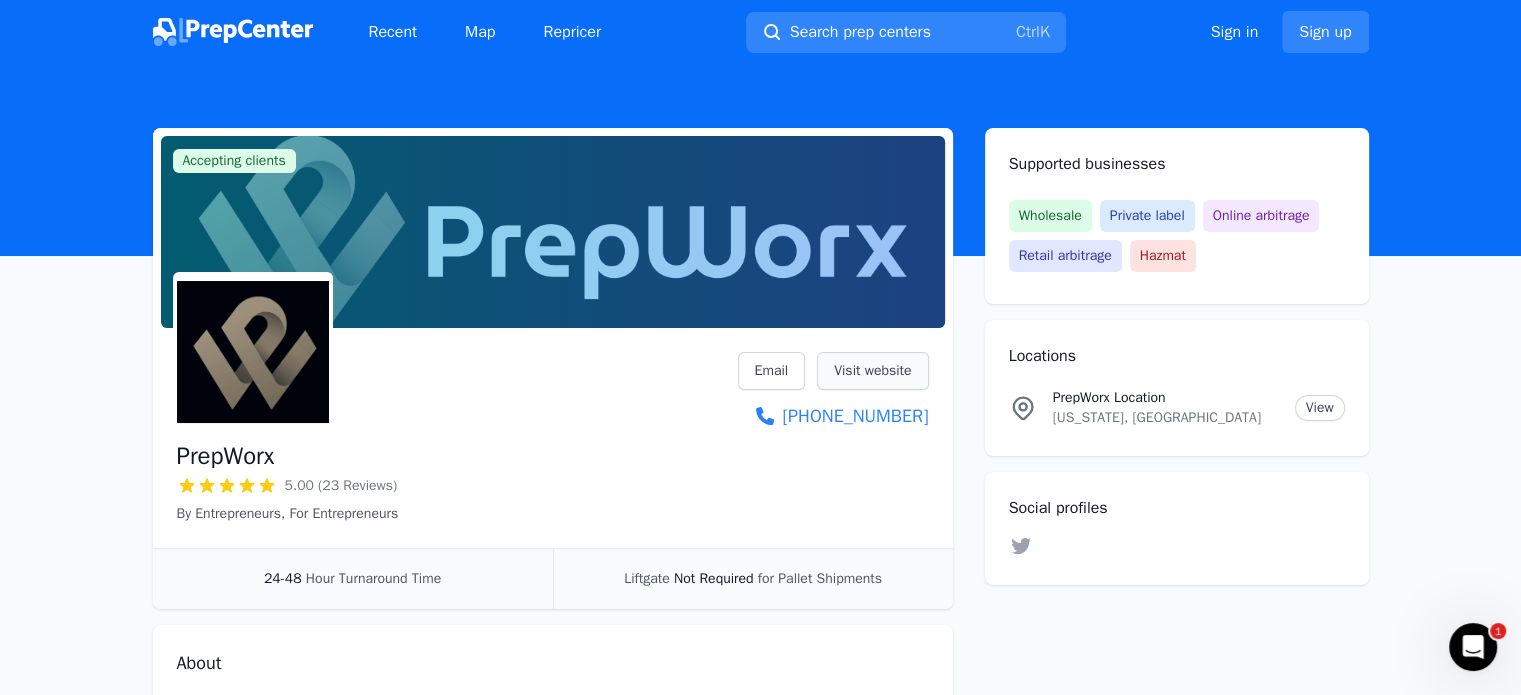 click on "Visit website" at bounding box center [872, 371] 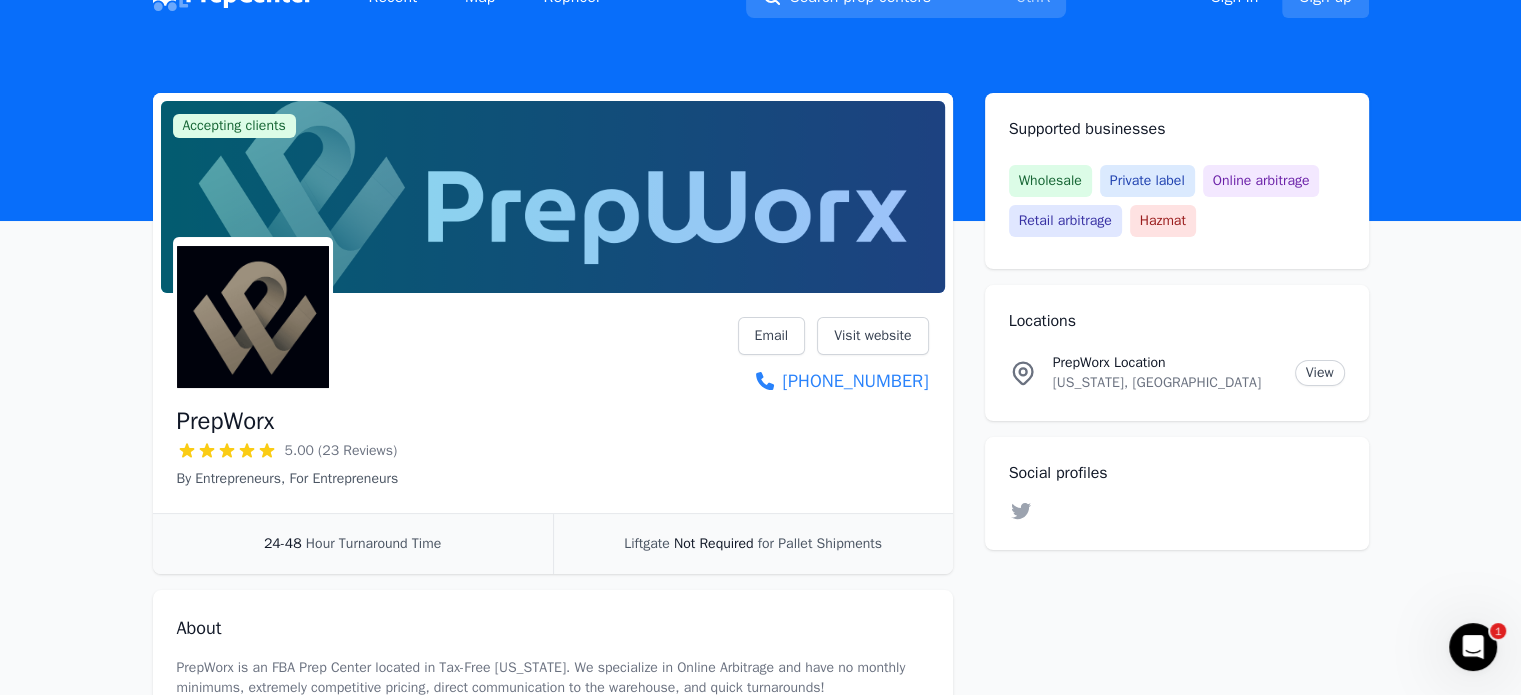 scroll, scrollTop: 0, scrollLeft: 0, axis: both 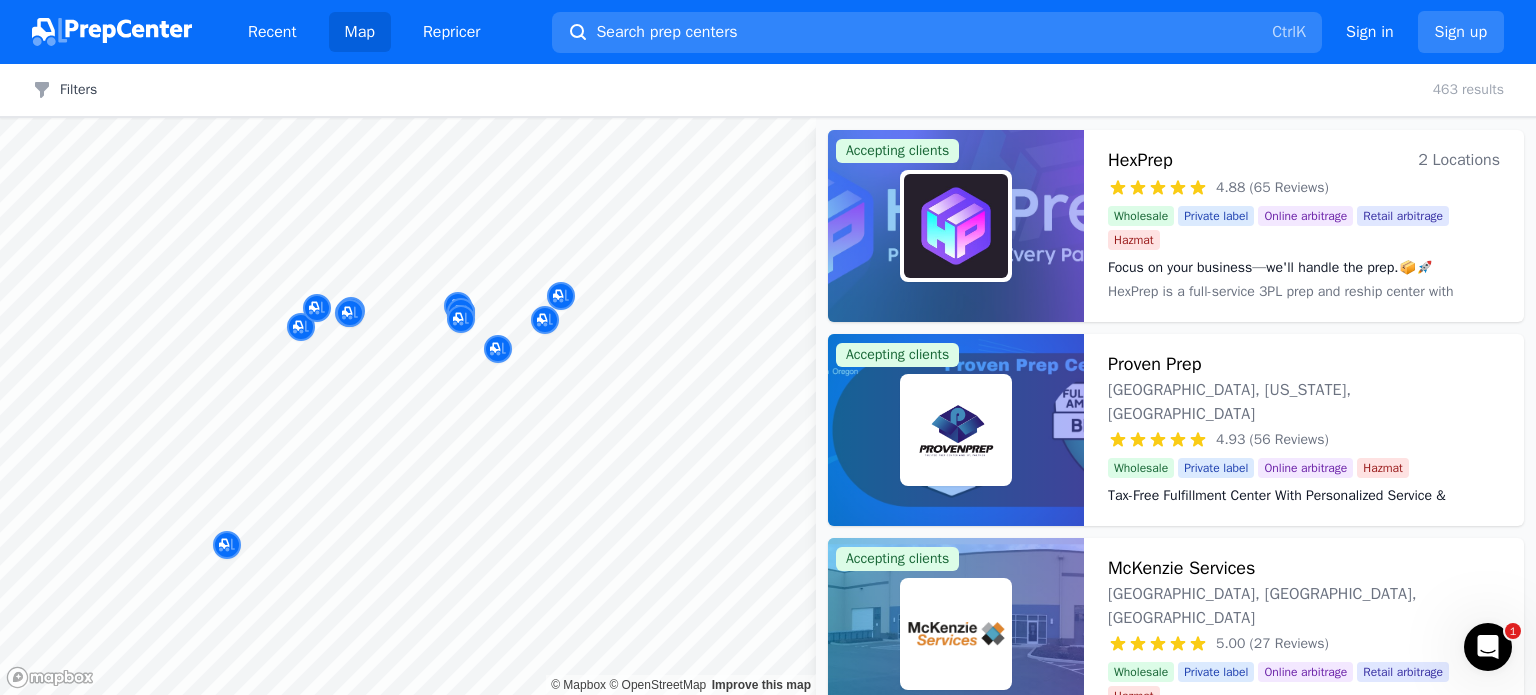 click at bounding box center [446, 282] 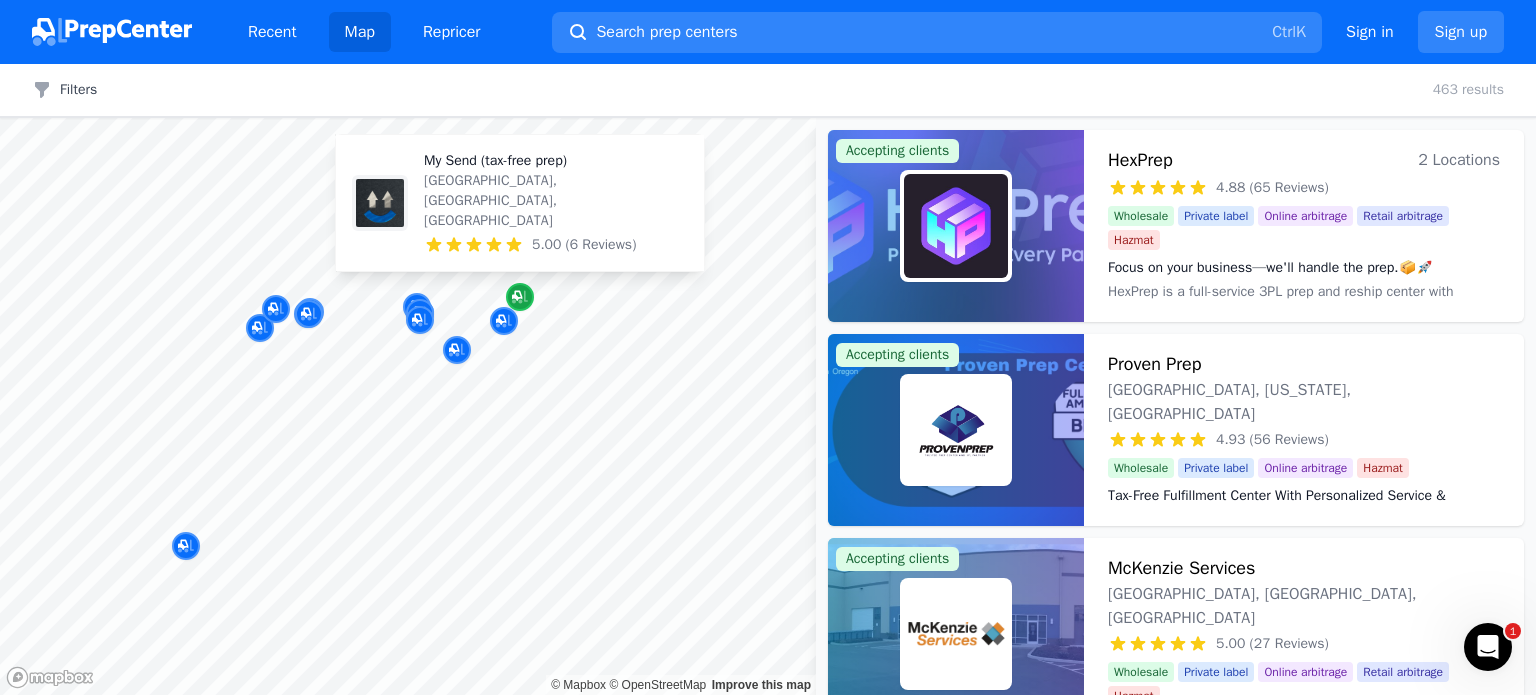 click 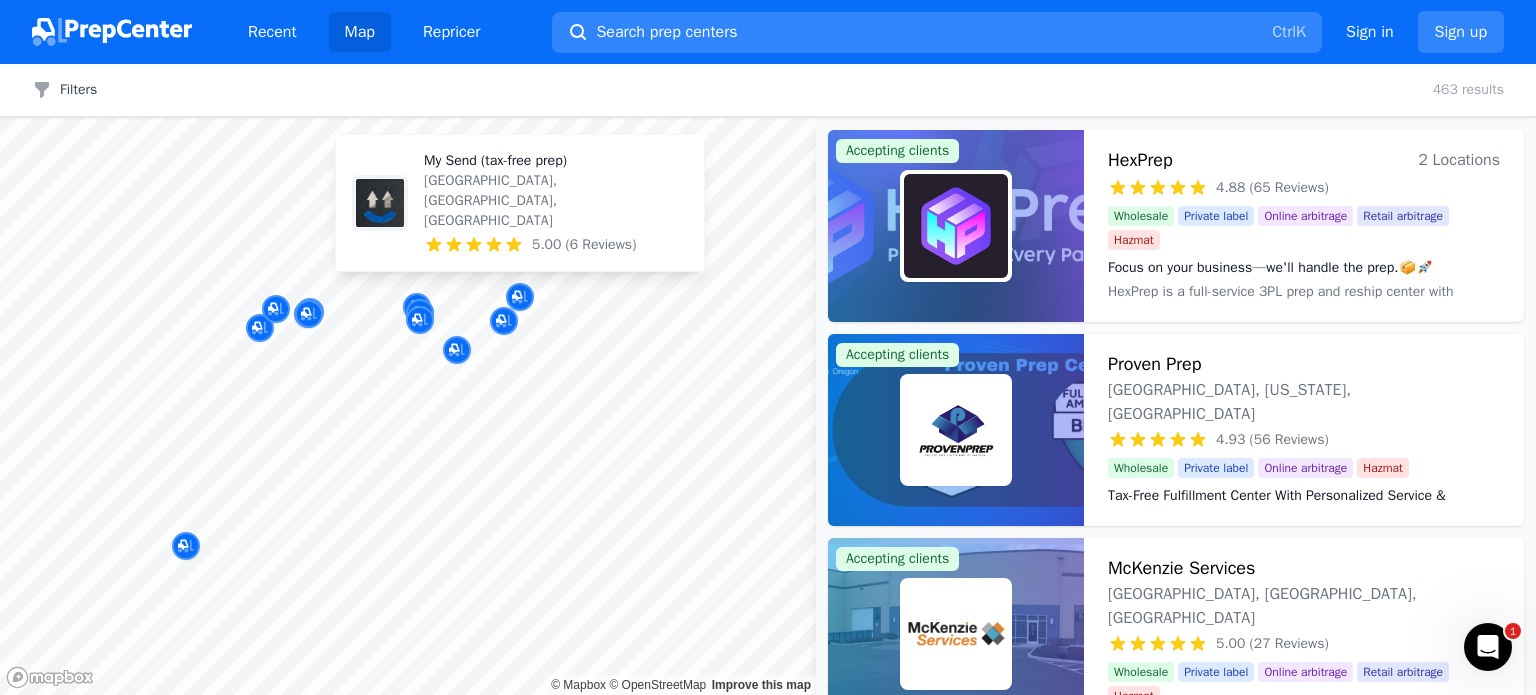 type 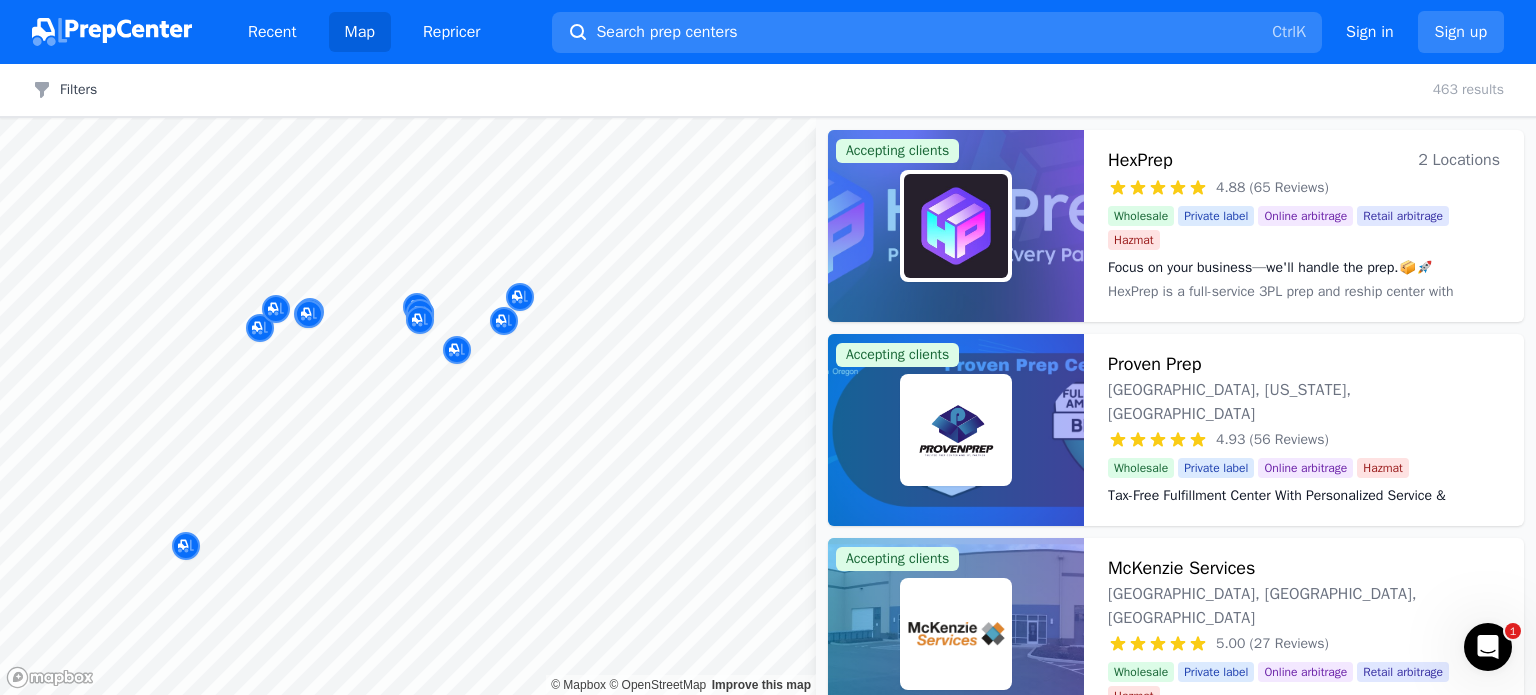 click at bounding box center (520, 320) 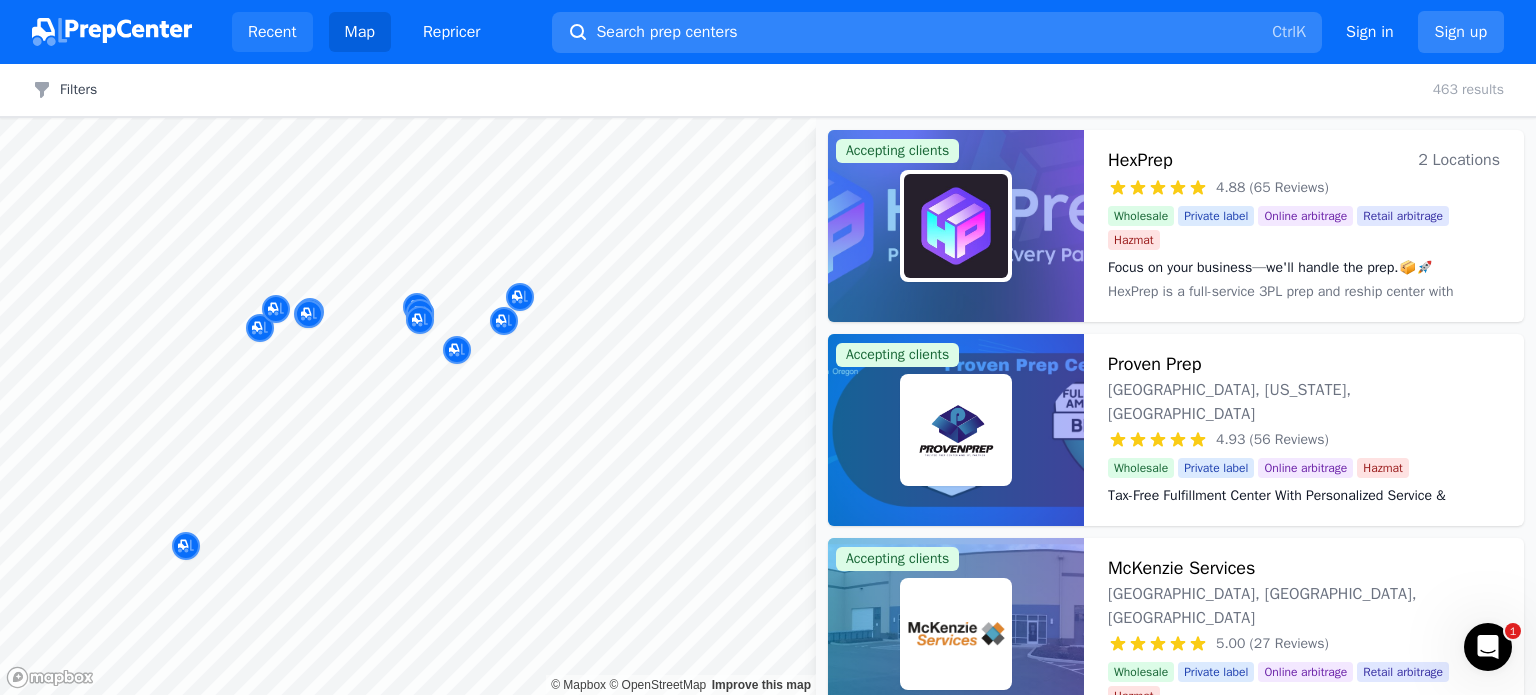 click on "Recent Map Repricer Search prep centers Ctrl  K Open main menu Sign in Sign up Filters Filters Clear all 463 results Map © Mapbox   © OpenStreetMap   Improve this map Accepting clients HexPrep 2 Locations 4.88 (65 Reviews) Focus on your business—we'll handle the prep.📦🚀 Wholesale Private label Online arbitrage Retail arbitrage Hazmat Focus on your business—we'll handle the prep.📦🚀 HexPrep is a full-service 3PL prep and reship center with locations in tax-free [US_STATE] and [GEOGRAPHIC_DATA], dedicated to providing efficient, reliable, and cost-effective solutions for sellers. With the best rates available and rapid turnaround times, HexPrep specializes in tax-free reshipping and preparation services. Our expertise in 3PL ensures that whether you're scaling up or starting out, your business logistics are handled with precision and speed.
Accepting clients Proven Prep [GEOGRAPHIC_DATA], [US_STATE], [GEOGRAPHIC_DATA] 4.93 (56 Reviews) Tax-Free Fulfillment Center With Personalized Service & Competitive Rates Wholesale Private label 1" at bounding box center (768, 347) 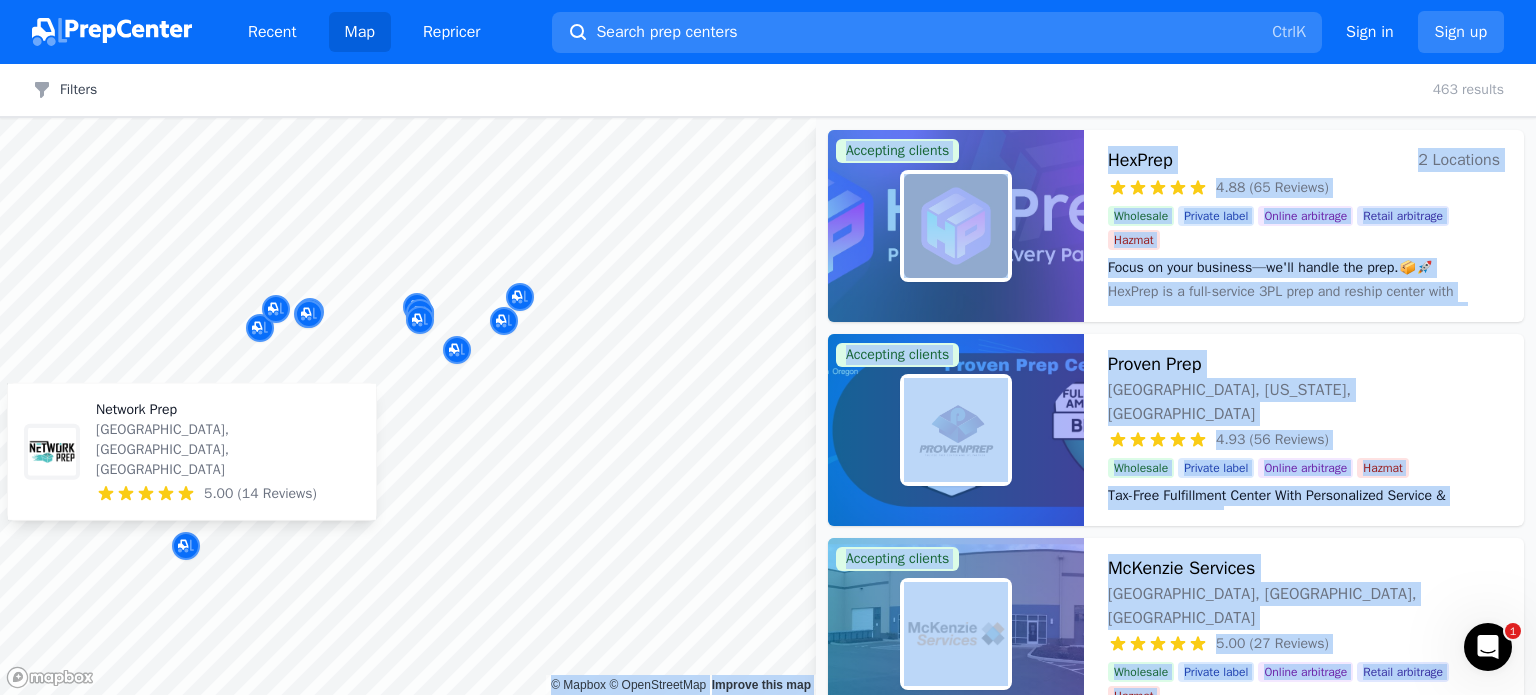 click on "[GEOGRAPHIC_DATA], [GEOGRAPHIC_DATA], [GEOGRAPHIC_DATA]" at bounding box center [228, 450] 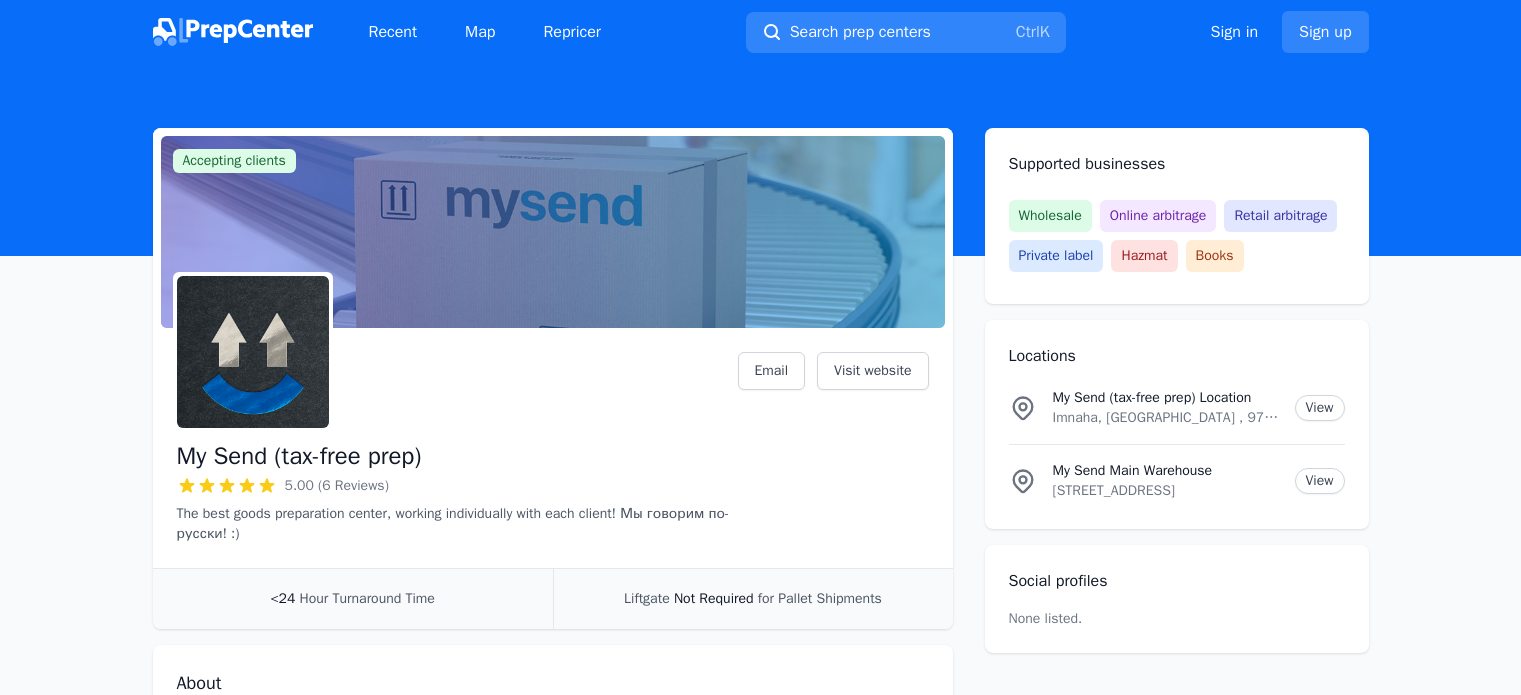 scroll, scrollTop: 0, scrollLeft: 0, axis: both 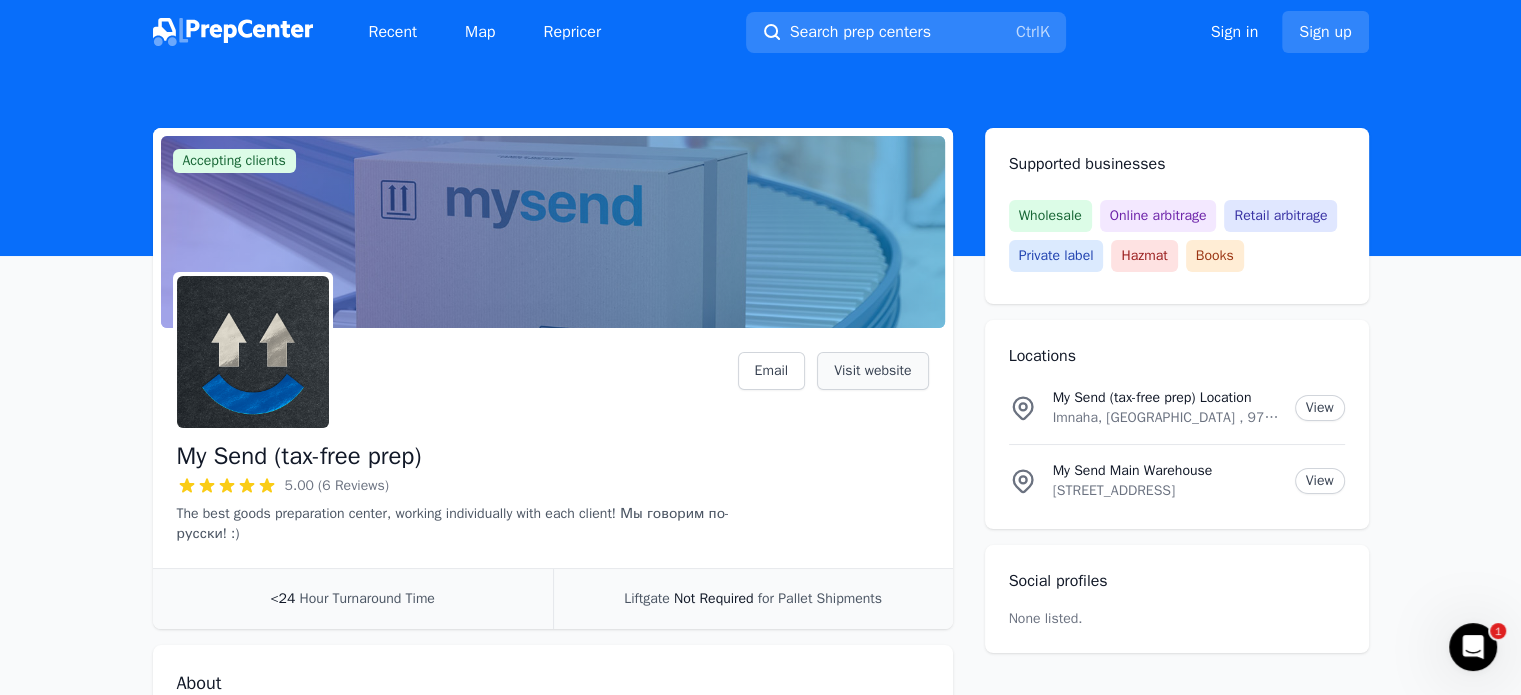 click on "Visit website" at bounding box center (872, 371) 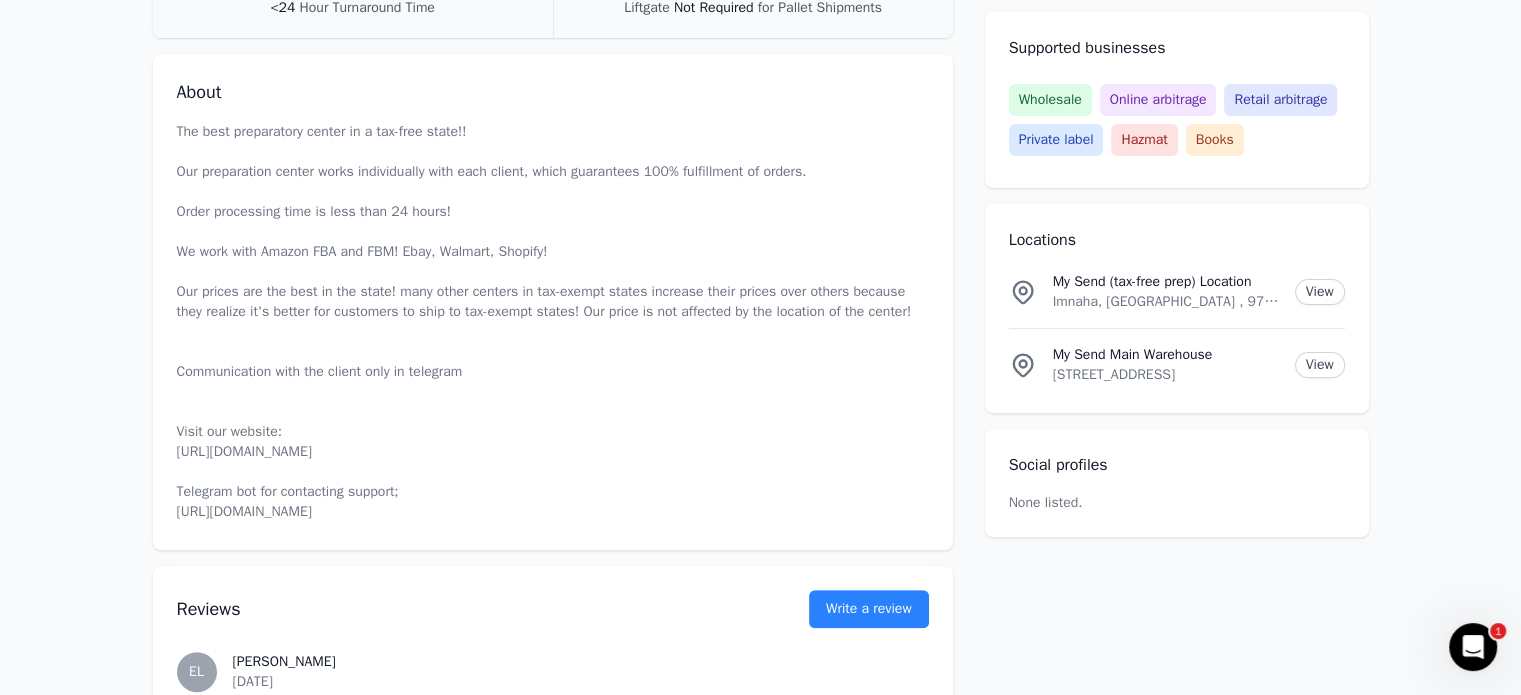 scroll, scrollTop: 600, scrollLeft: 0, axis: vertical 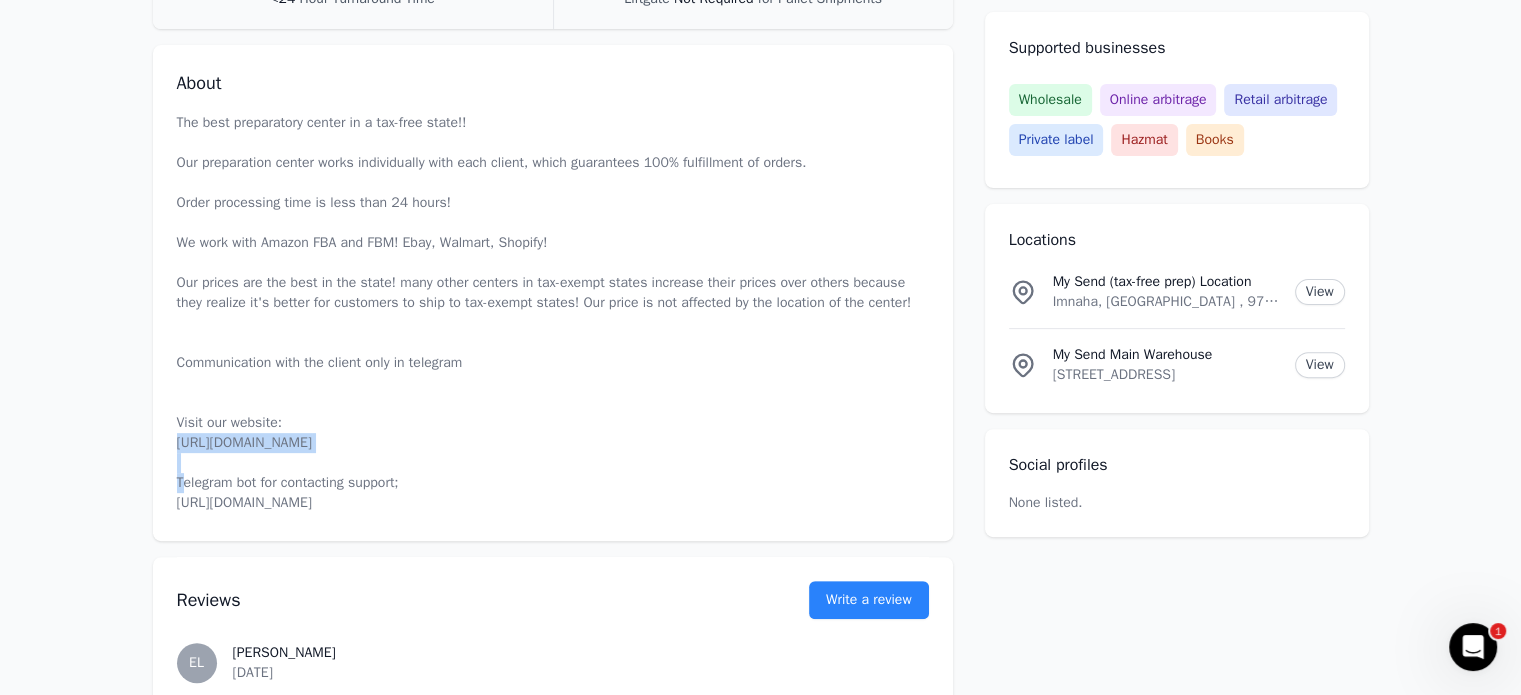 drag, startPoint x: 332, startPoint y: 459, endPoint x: 173, endPoint y: 463, distance: 159.05031 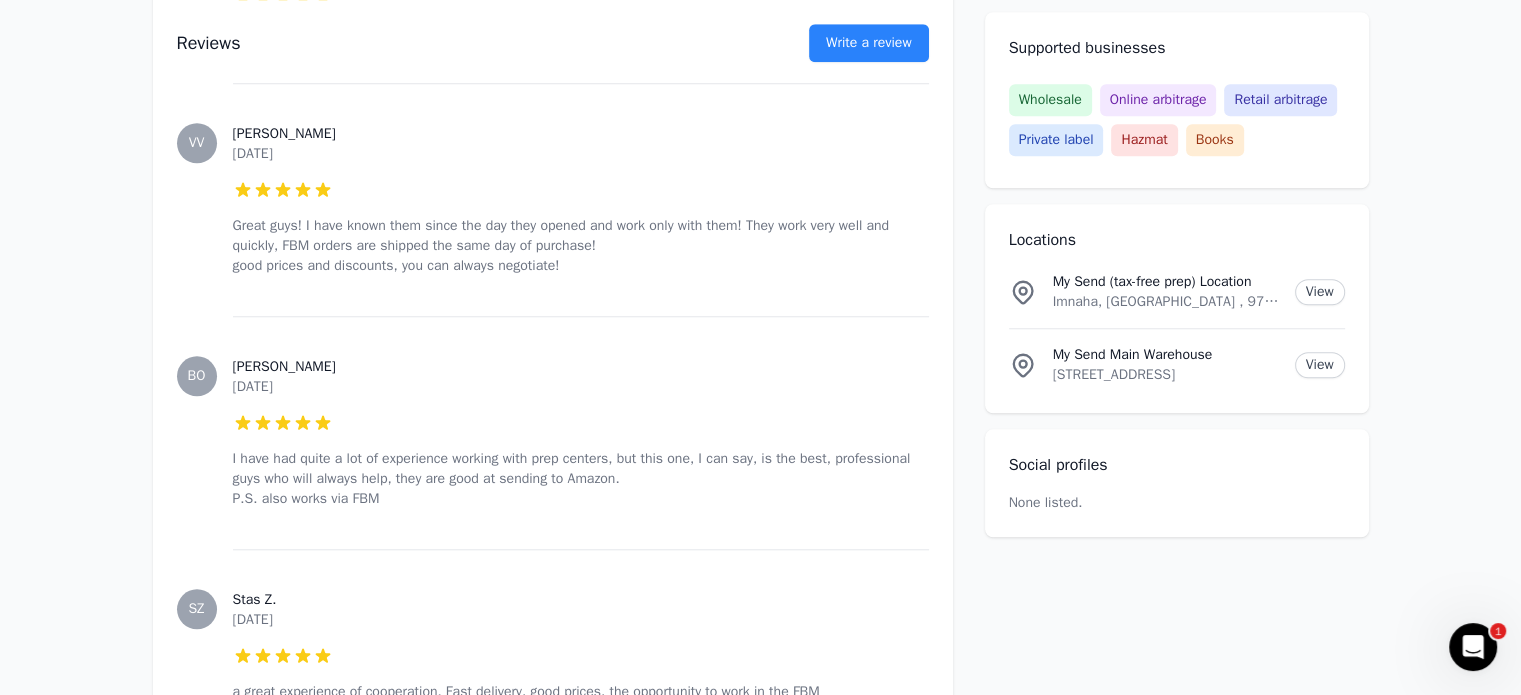 scroll, scrollTop: 1911, scrollLeft: 0, axis: vertical 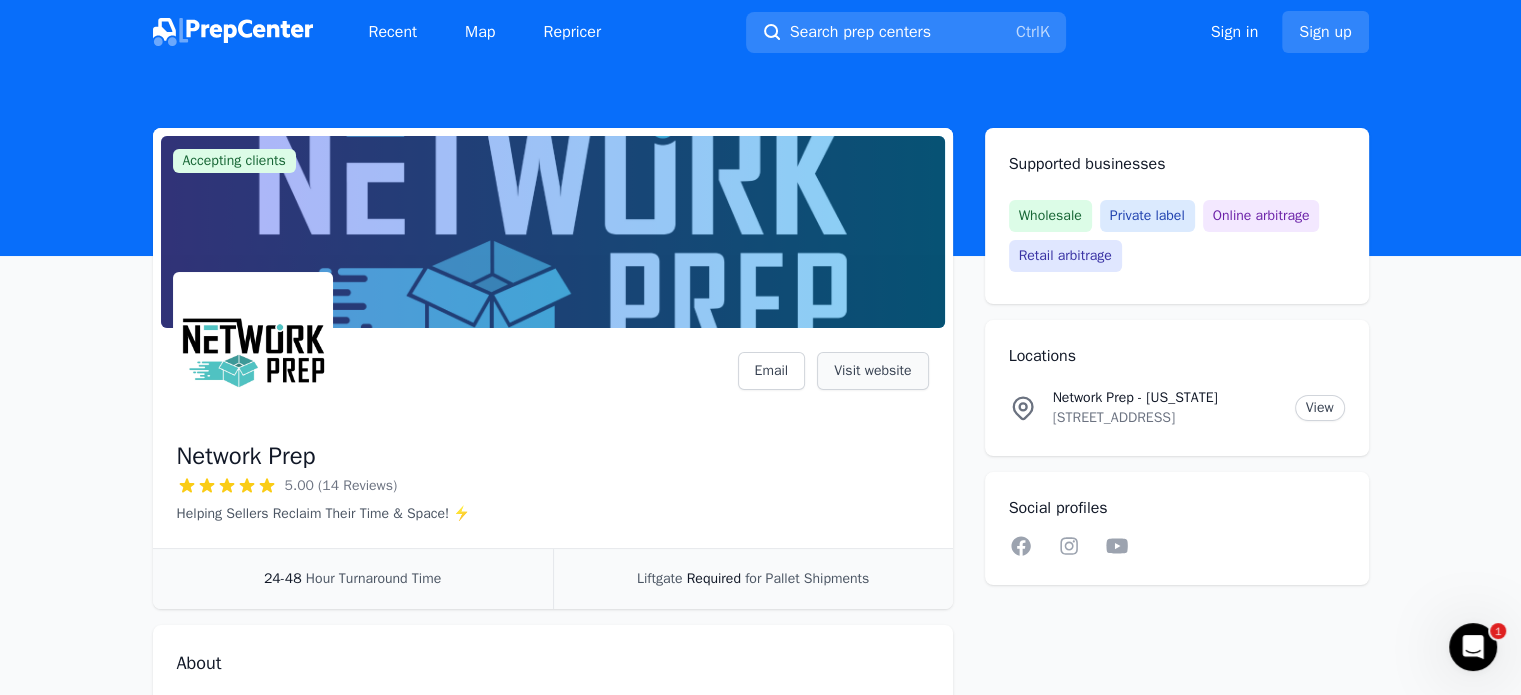 click on "Visit website" at bounding box center (872, 371) 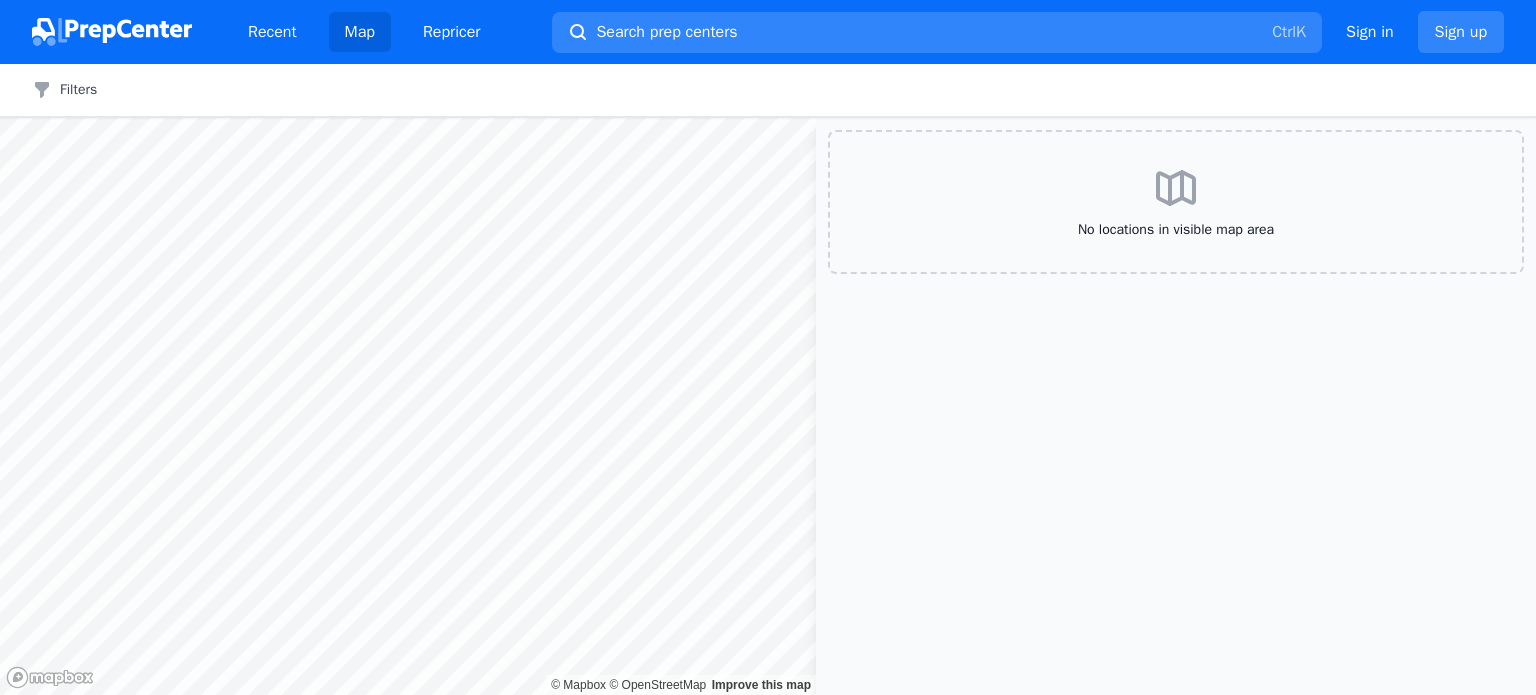 scroll, scrollTop: 0, scrollLeft: 0, axis: both 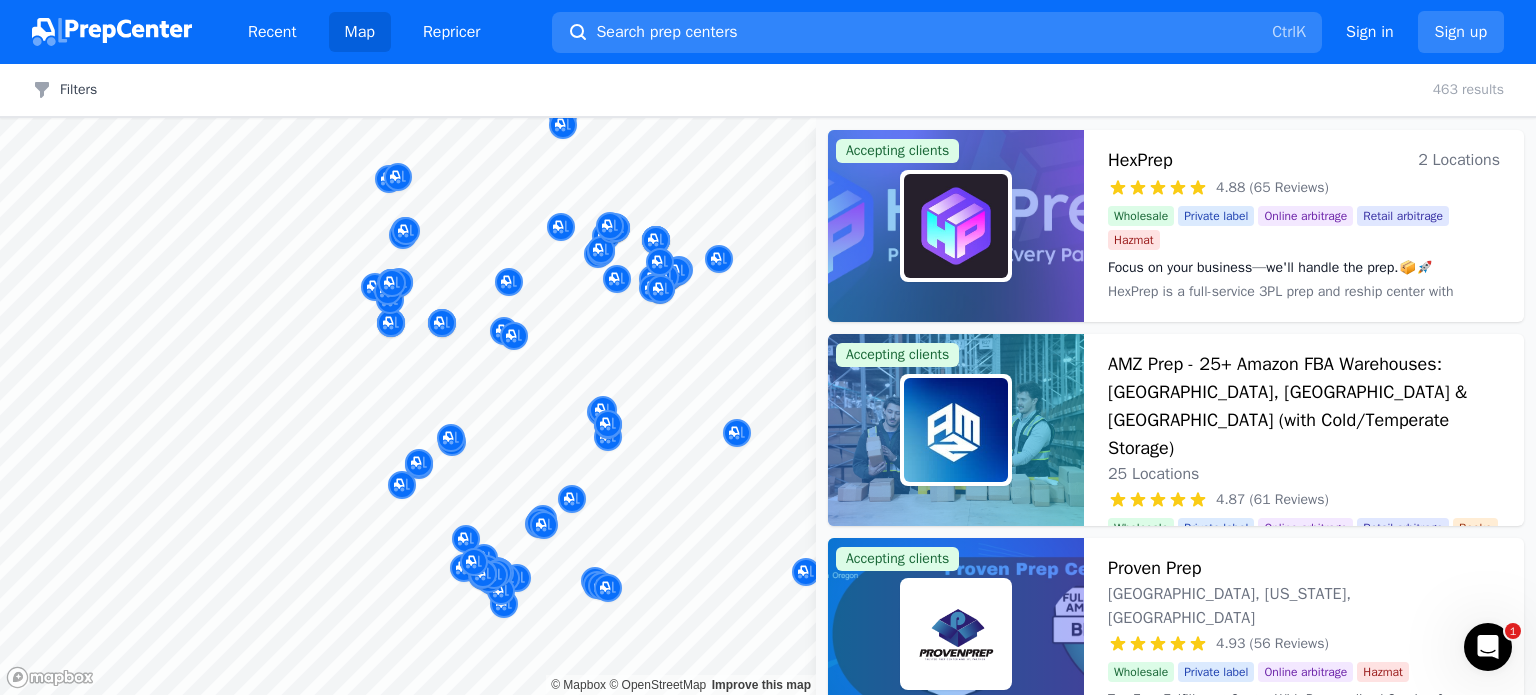 drag, startPoint x: 470, startPoint y: 311, endPoint x: 414, endPoint y: 0, distance: 316.0016 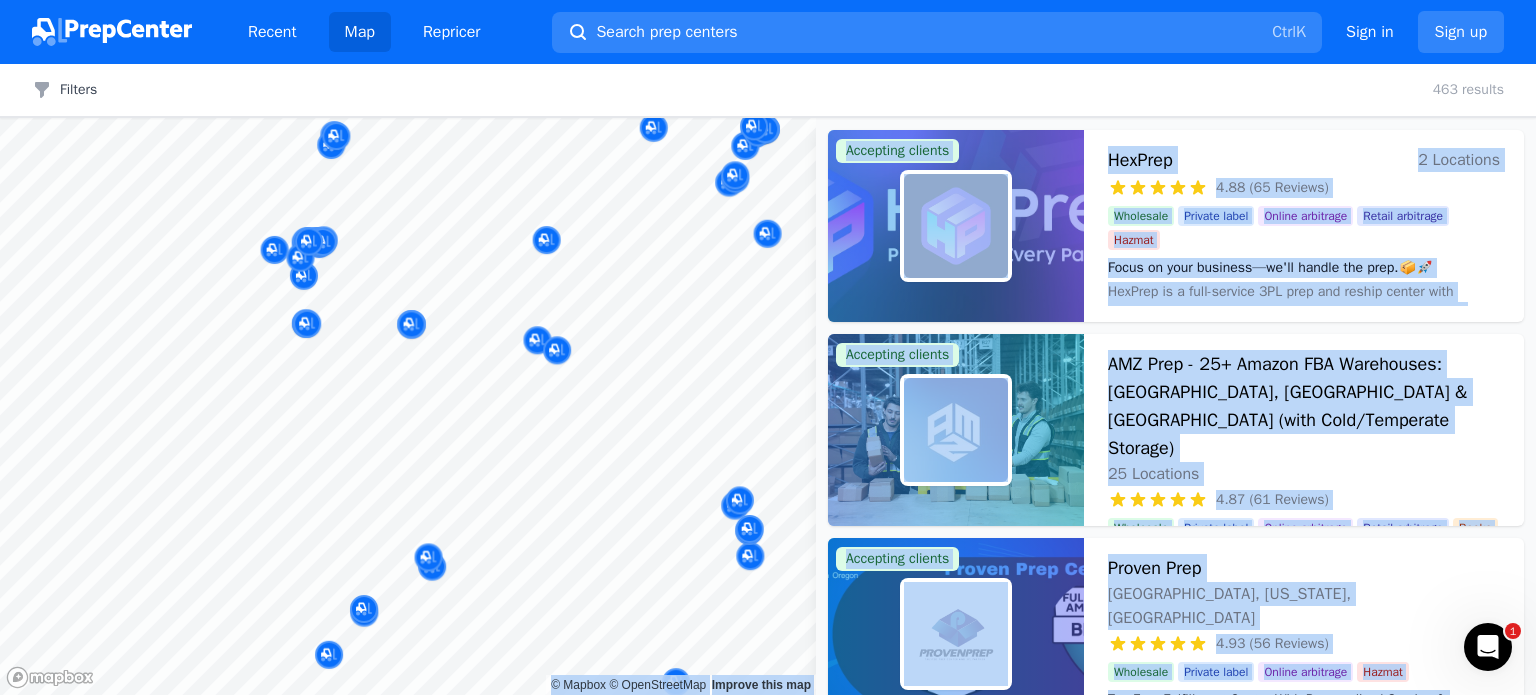 click at bounding box center (442, 301) 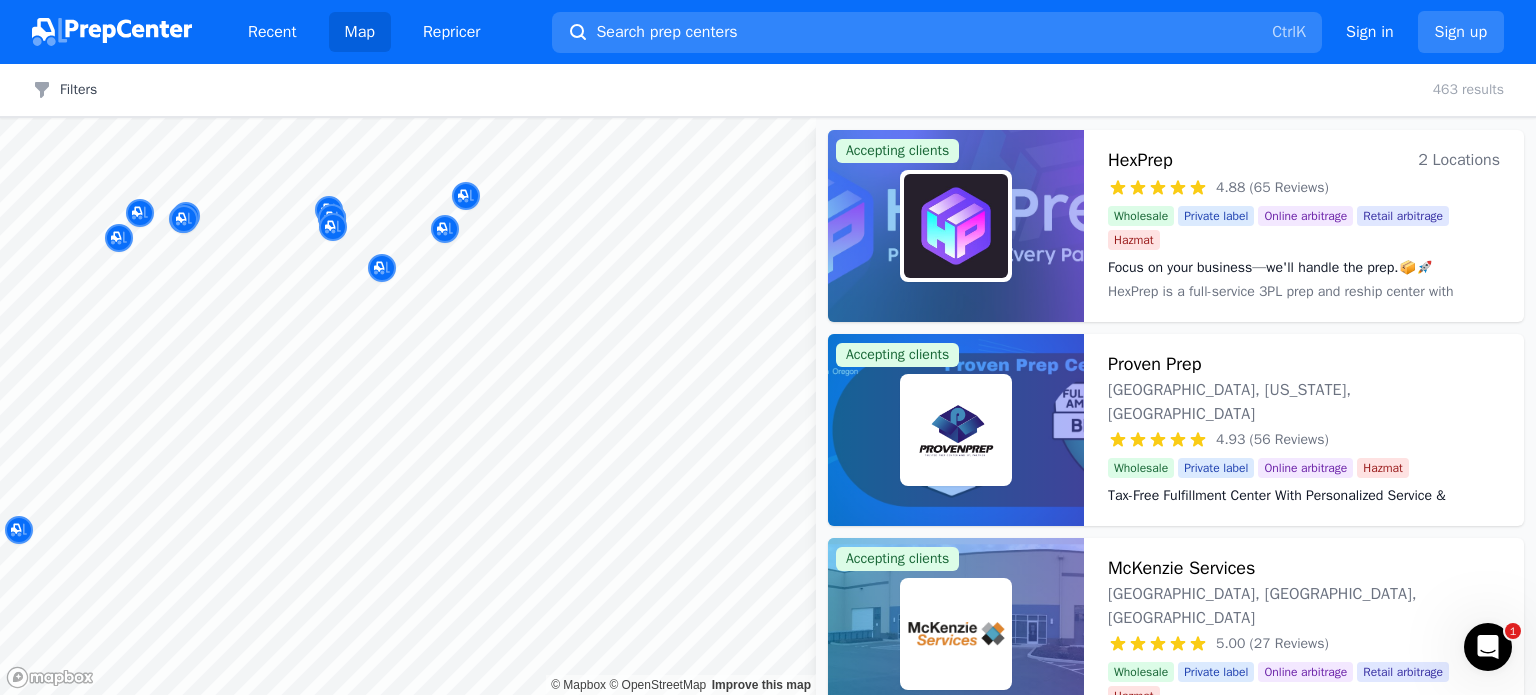 click on "Recent Map Repricer Search prep centers Ctrl  K Open main menu Sign in Sign up Filters Filters Clear all 463 results Map © Mapbox   © OpenStreetMap   Improve this map Accepting clients HexPrep 2 Locations 4.88 (65 Reviews) Focus on your business—we'll handle the prep.📦🚀 Wholesale Private label Online arbitrage Retail arbitrage Hazmat Focus on your business—we'll handle the prep.📦🚀 HexPrep is a full-service 3PL prep and reship center with locations in tax-free Oregon and Chicago, dedicated to providing efficient, reliable, and cost-effective solutions for sellers. With the best rates available and rapid turnaround times, HexPrep specializes in tax-free reshipping and preparation services. Our expertise in 3PL ensures that whether you're scaling up or starting out, your business logistics are handled with precision and speed.
Accepting clients Proven Prep Portland, Oregon, US 4.93 (56 Reviews) Tax-Free Fulfillment Center With Personalized Service & Competitive Rates Wholesale Private label 1" at bounding box center [768, 347] 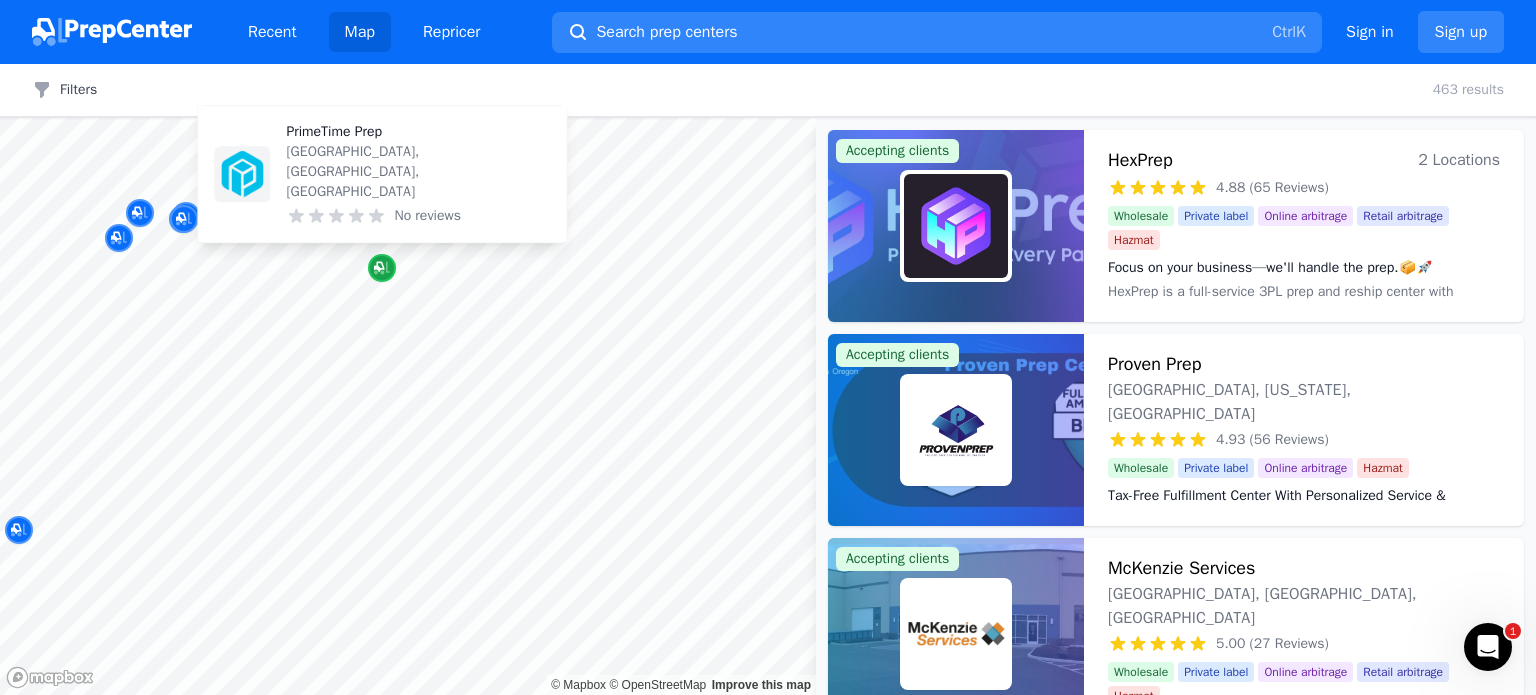 click 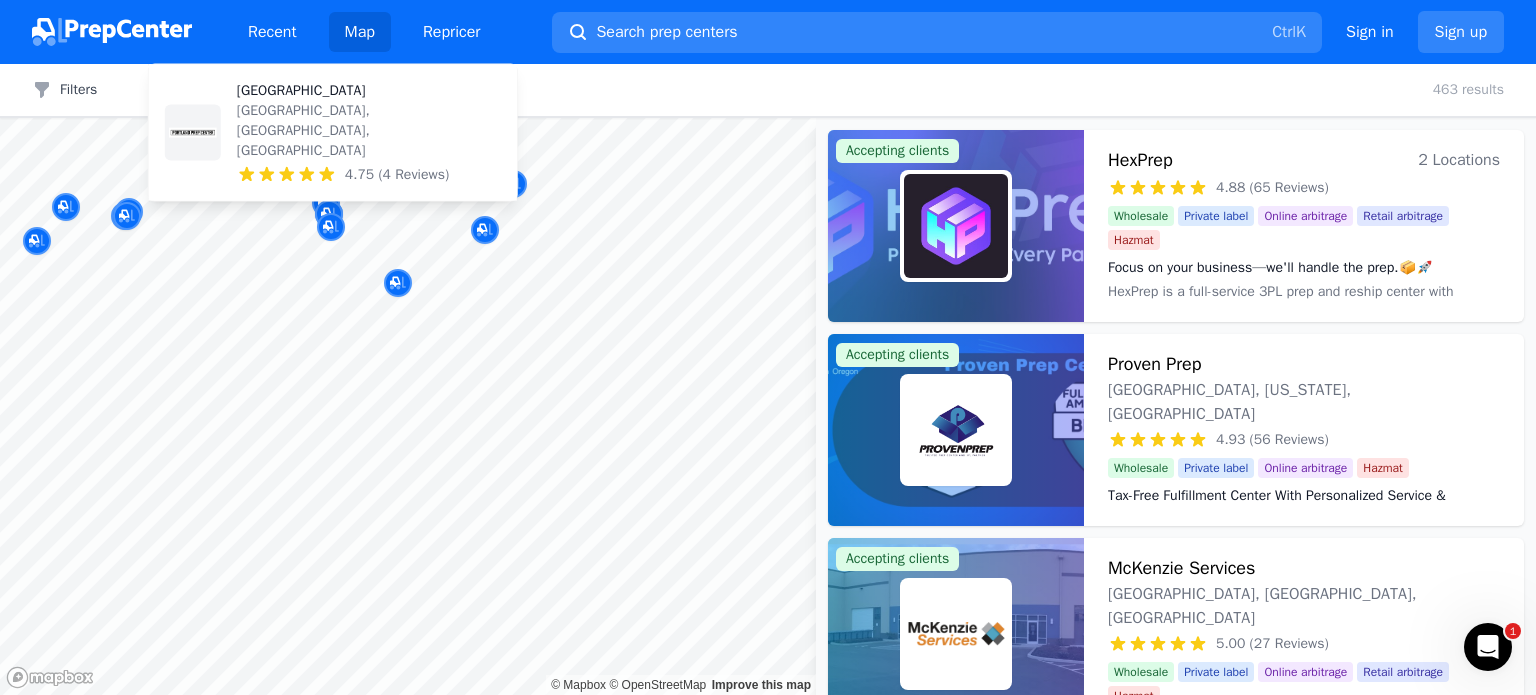 type 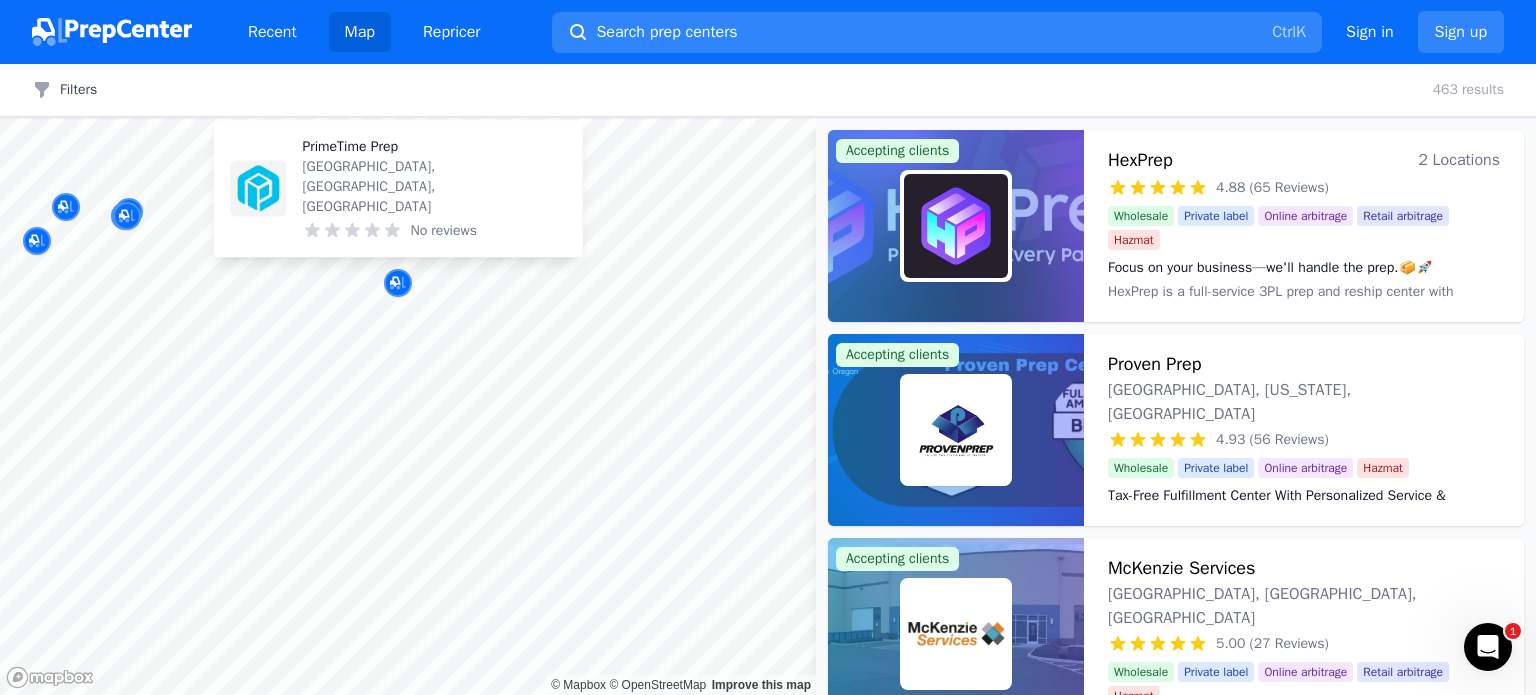 click 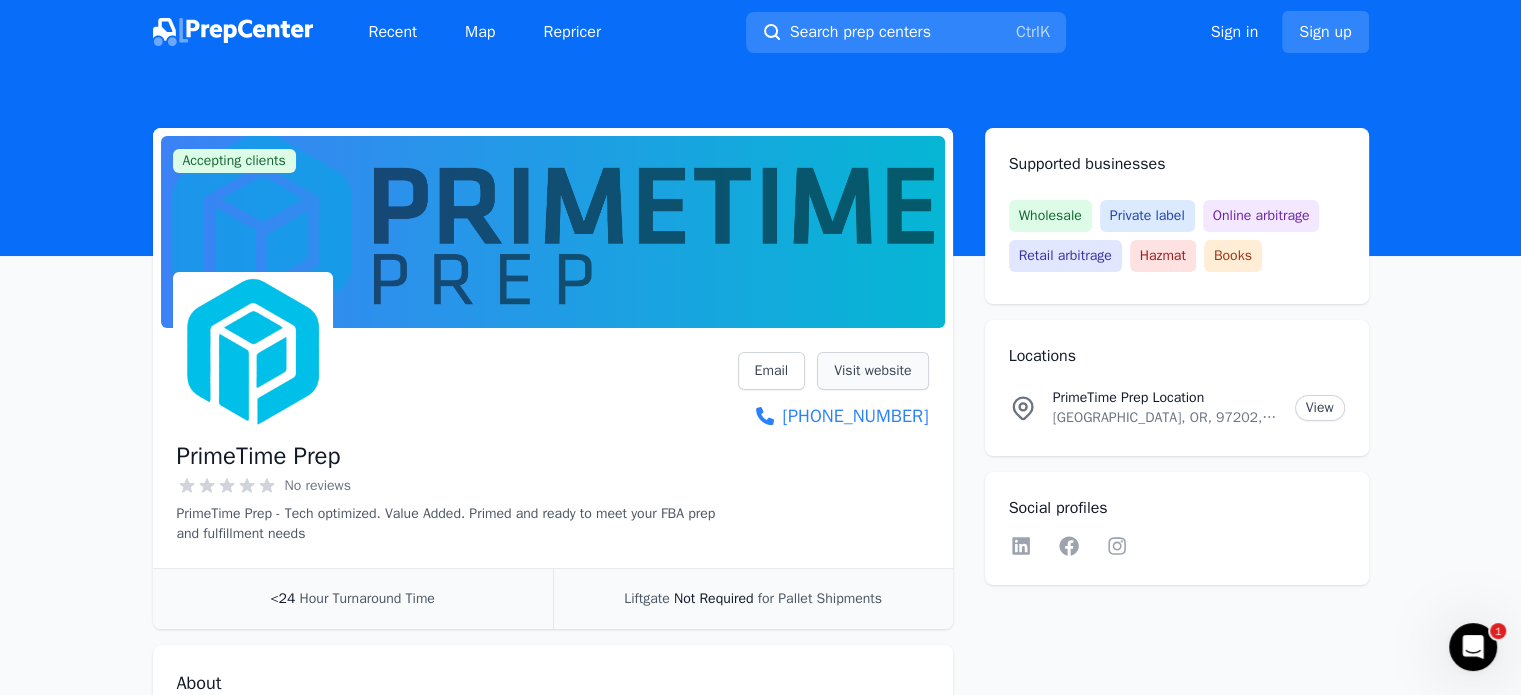click on "Visit website" at bounding box center (872, 371) 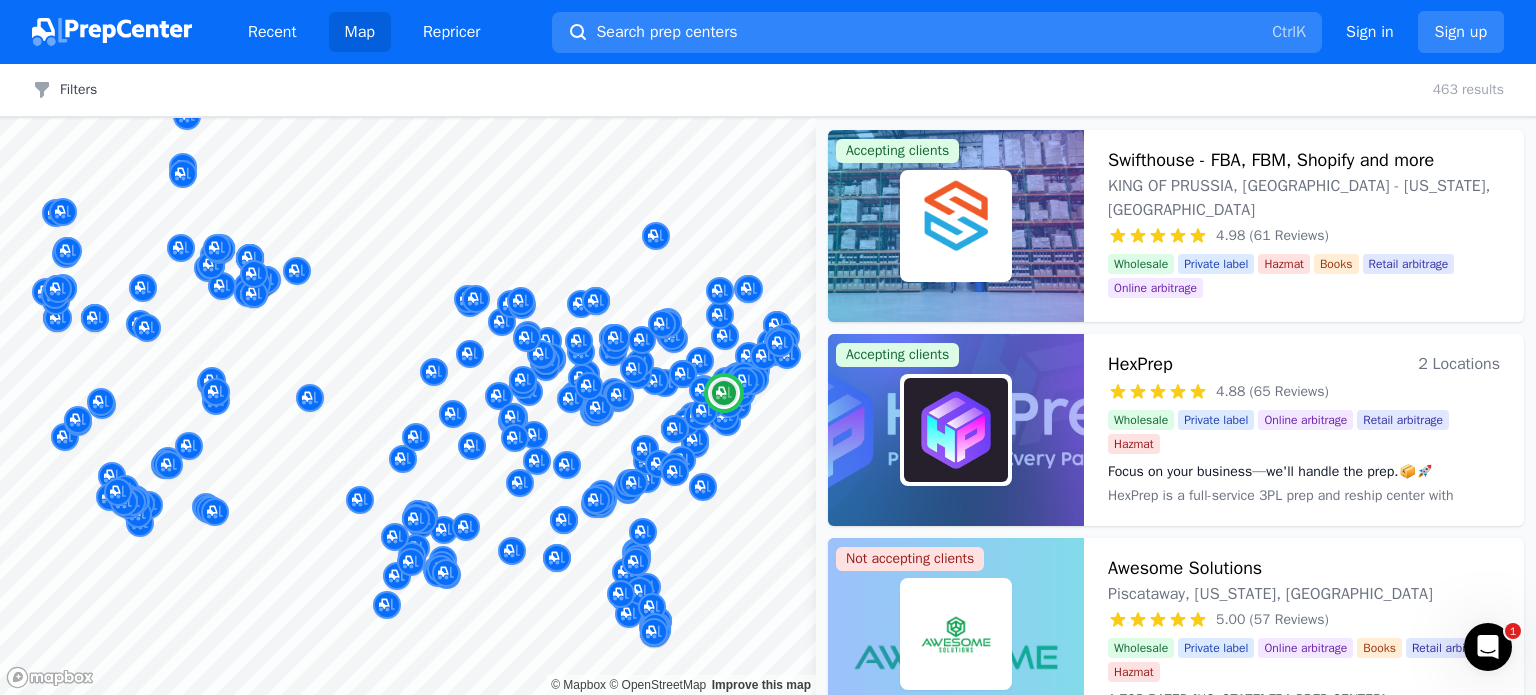 click on "KING OF PRUSSIA, PA - Pennsylvania, US" at bounding box center [1304, 198] 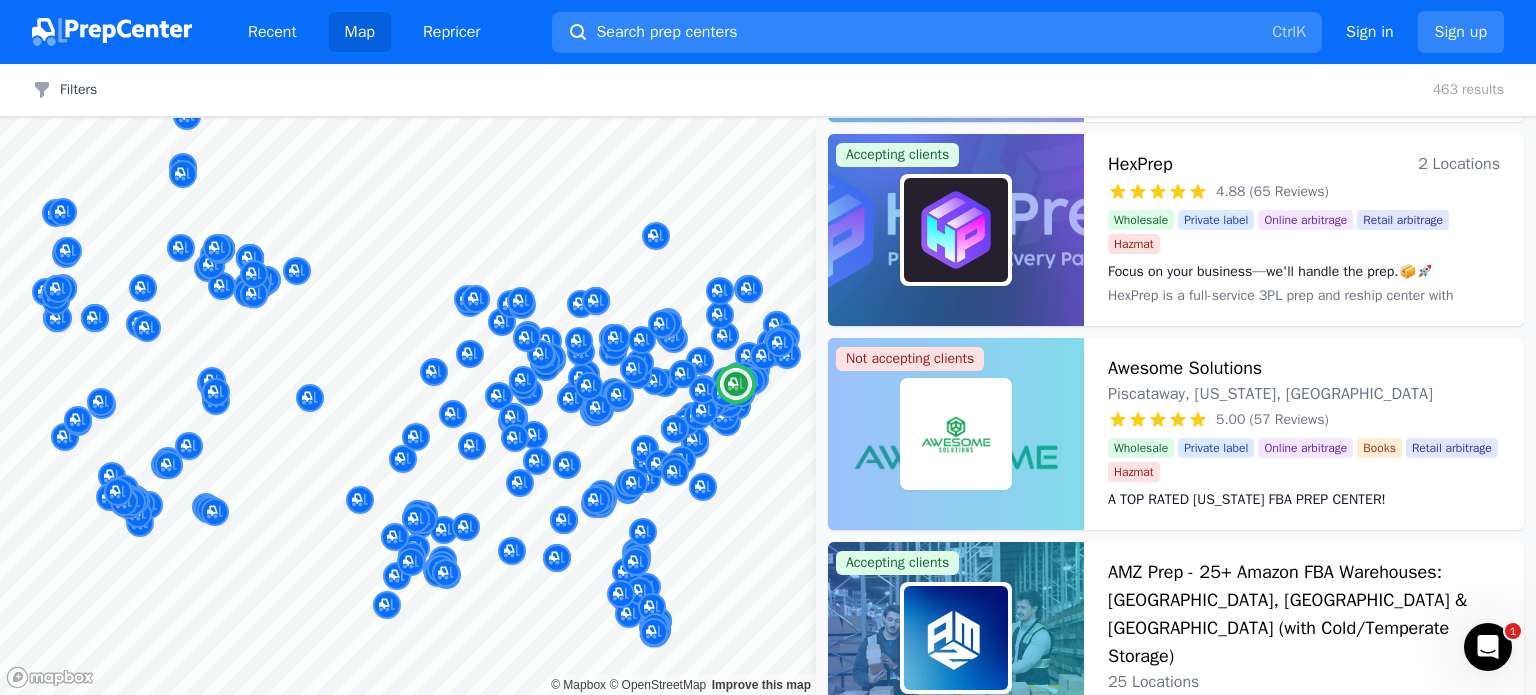scroll, scrollTop: 400, scrollLeft: 0, axis: vertical 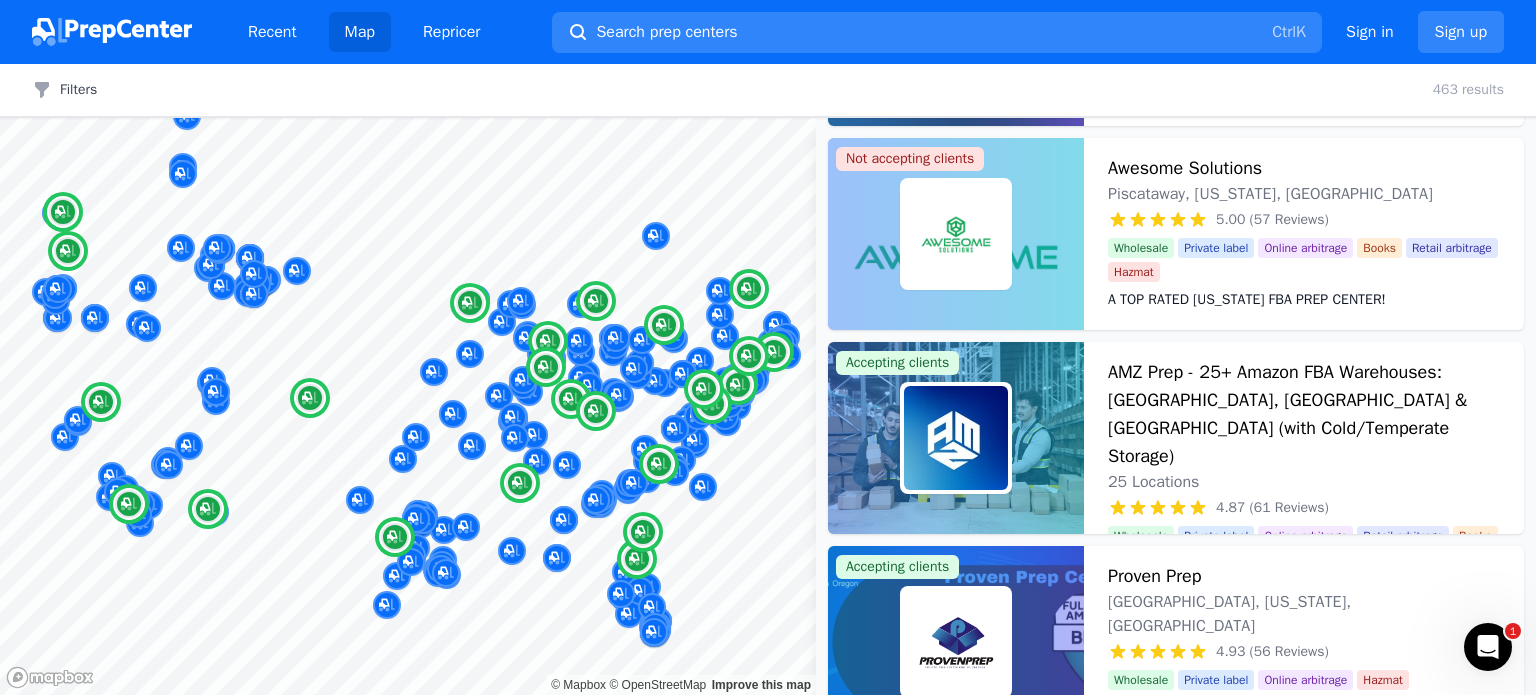 click on "AMZ Prep - 25+ Amazon FBA Warehouses: US, Canada & UK (with Cold/Temperate Storage)" at bounding box center [1304, 414] 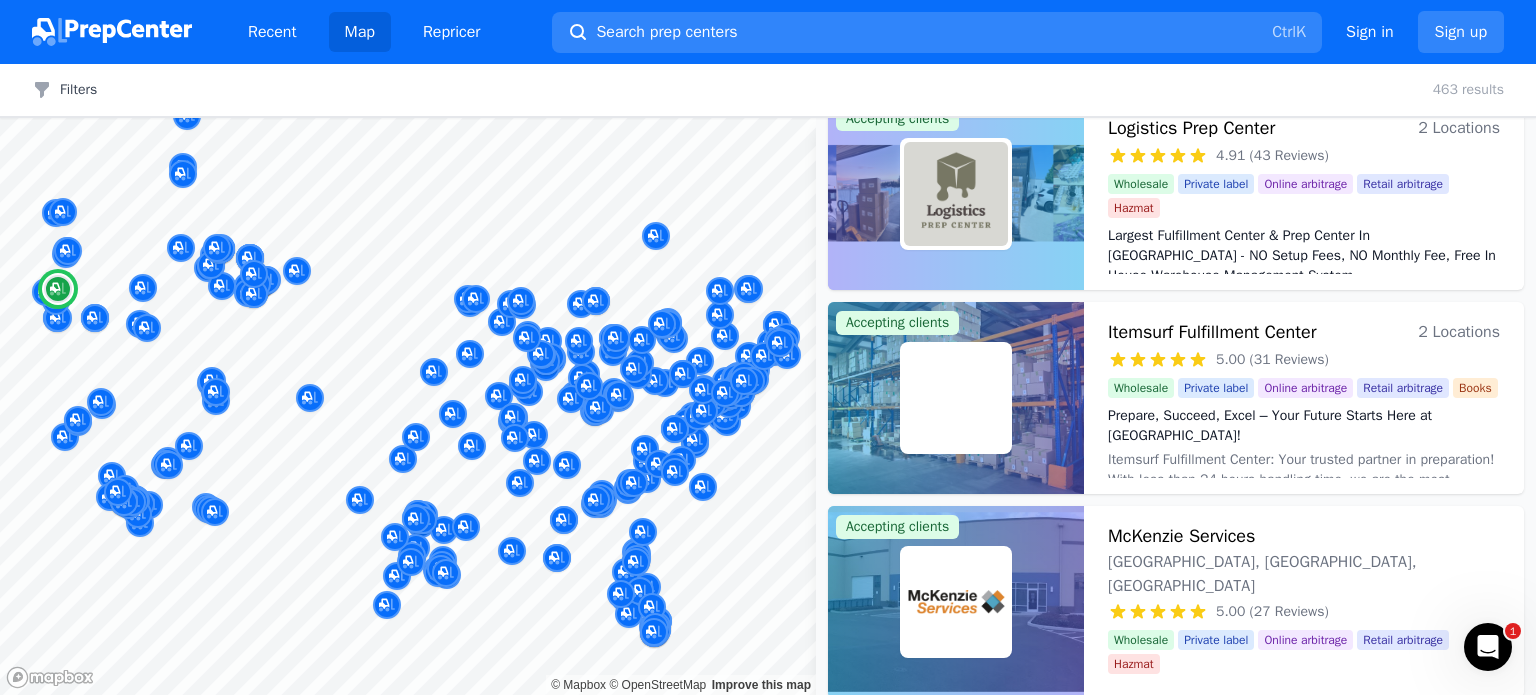 scroll, scrollTop: 1900, scrollLeft: 0, axis: vertical 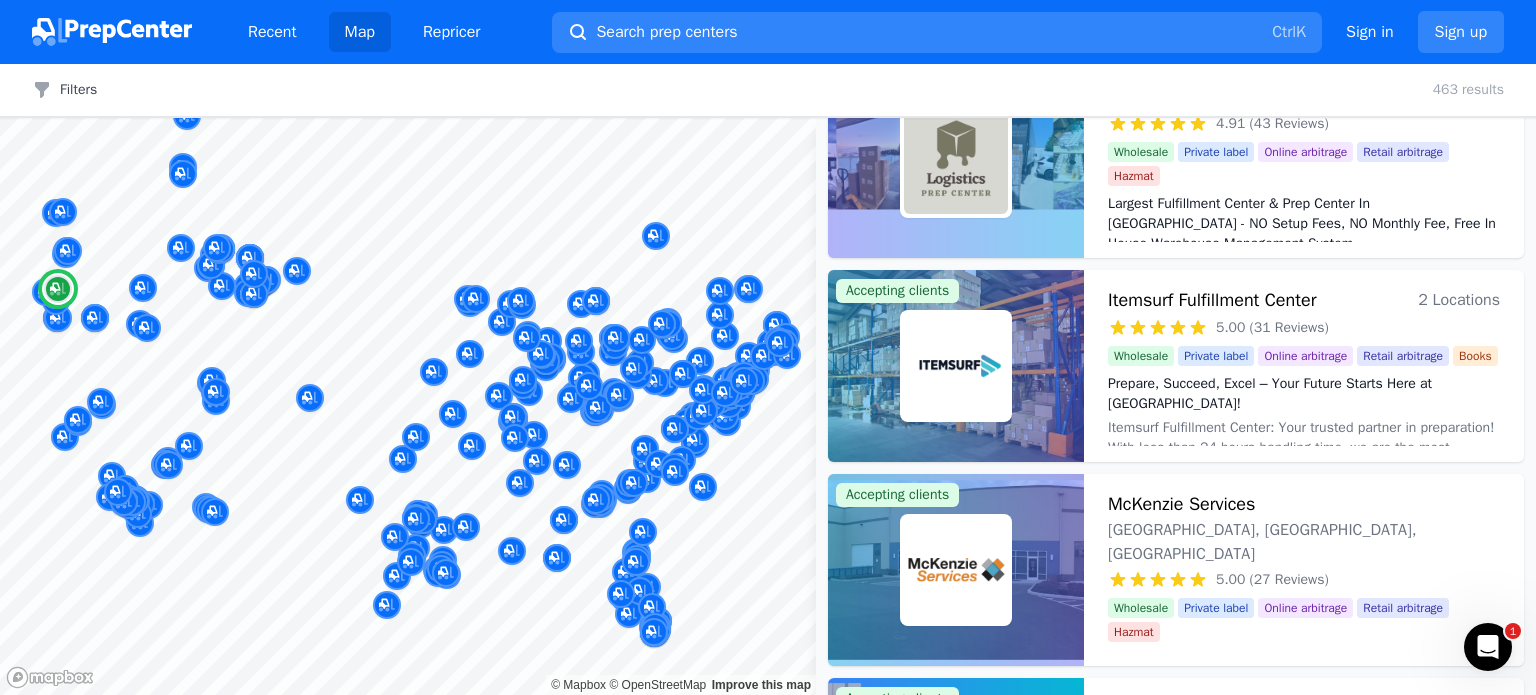 click on "McKenzie Services" at bounding box center (1181, 504) 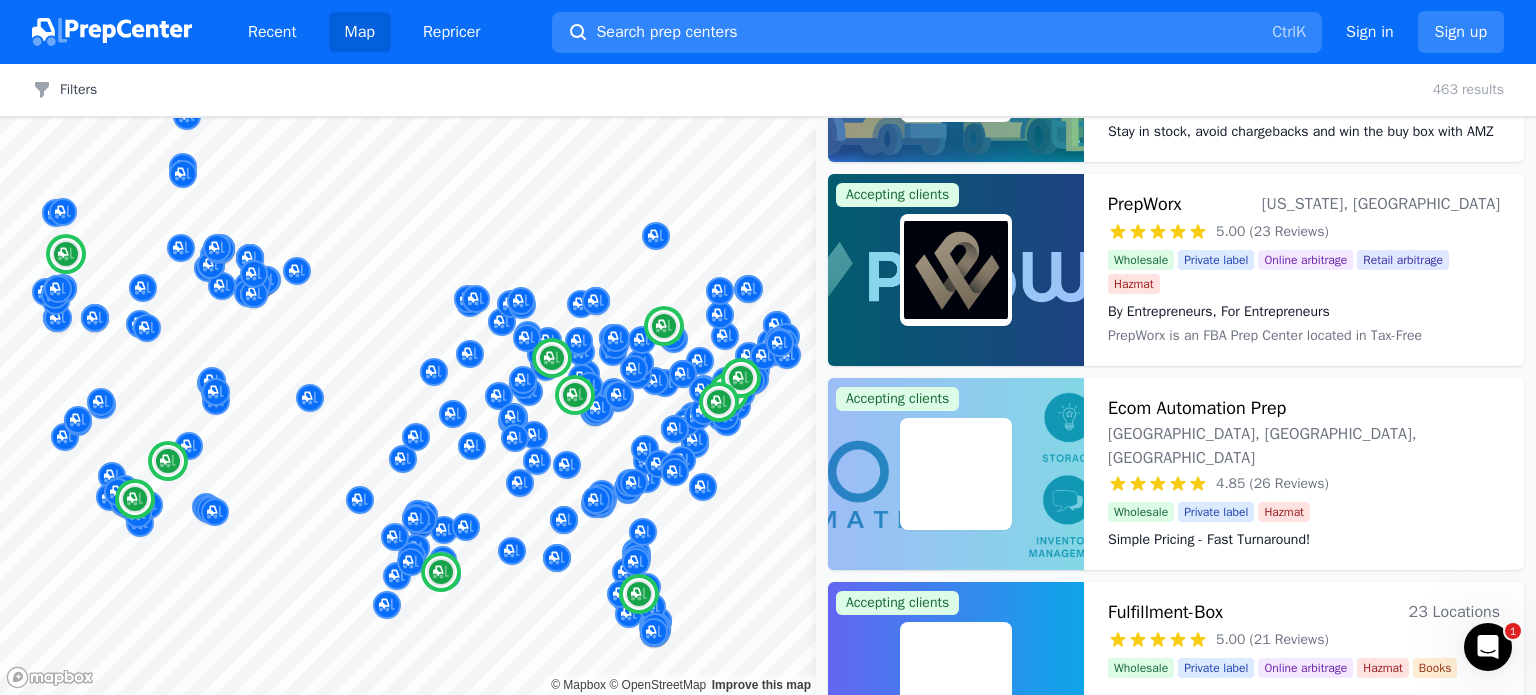 scroll, scrollTop: 2700, scrollLeft: 0, axis: vertical 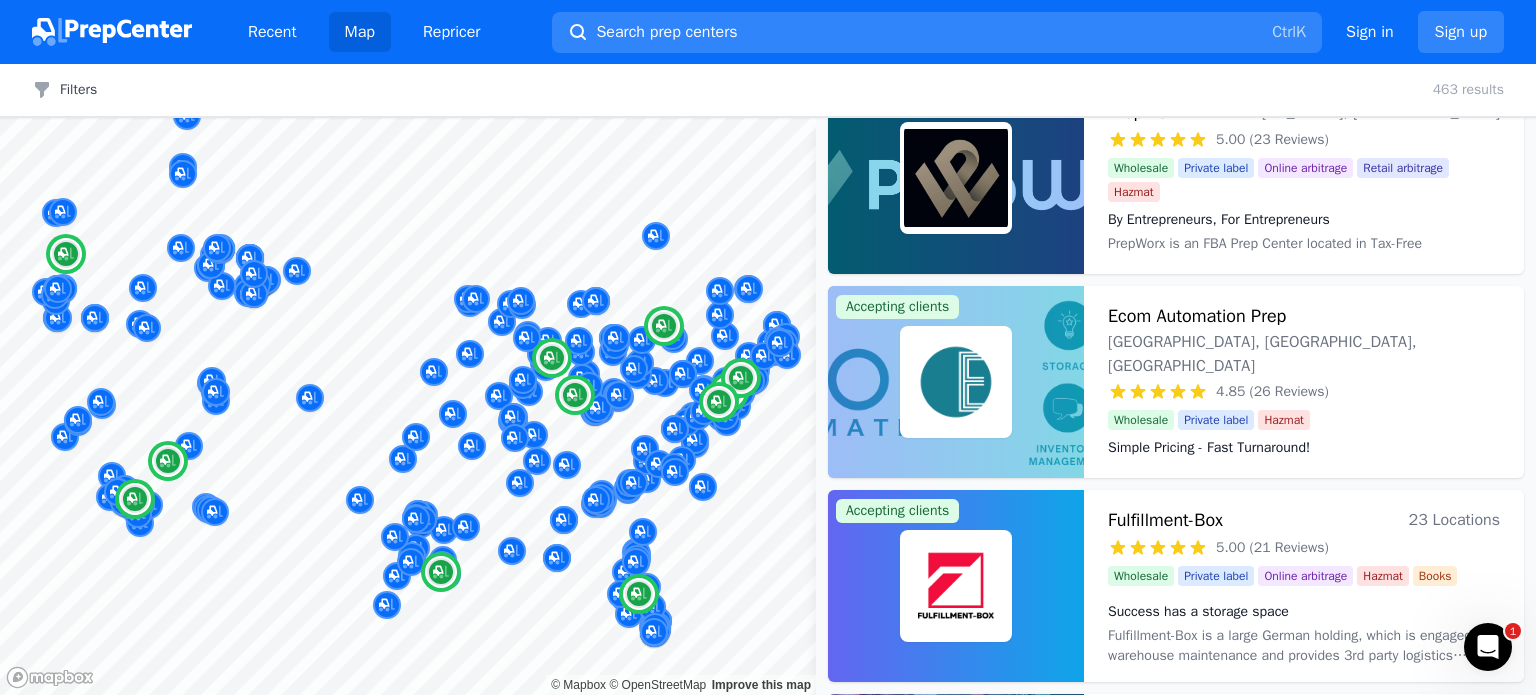 click on "Fulfillment-Box" at bounding box center [1165, 520] 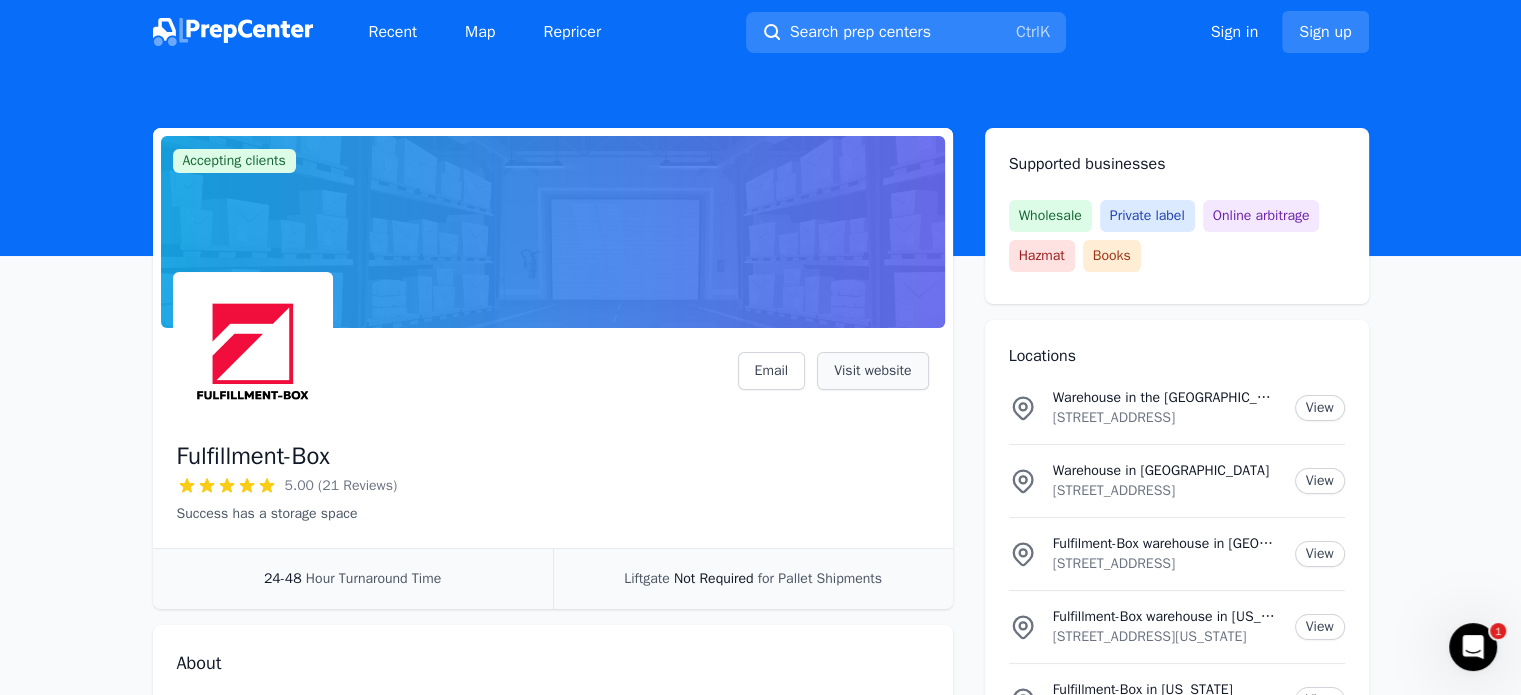 click on "Visit website" at bounding box center (872, 371) 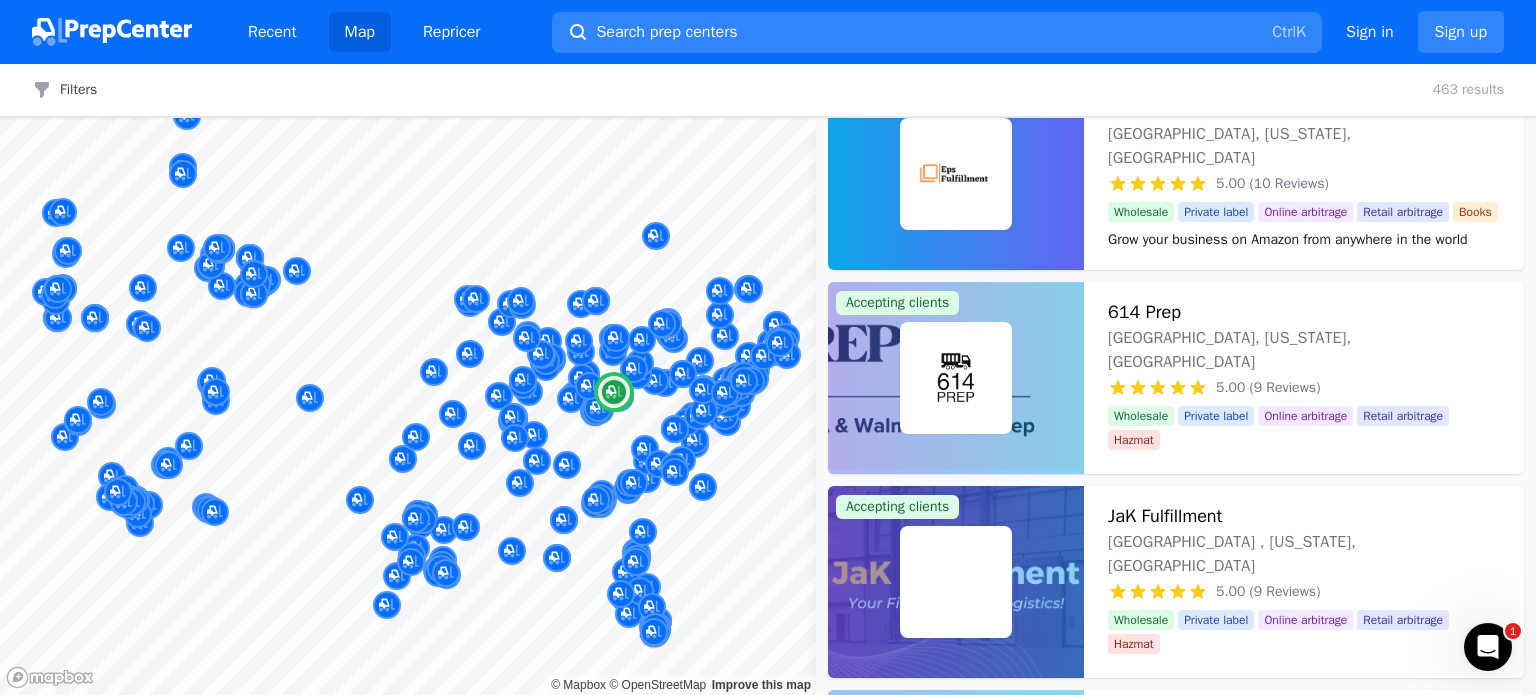 scroll, scrollTop: 7300, scrollLeft: 0, axis: vertical 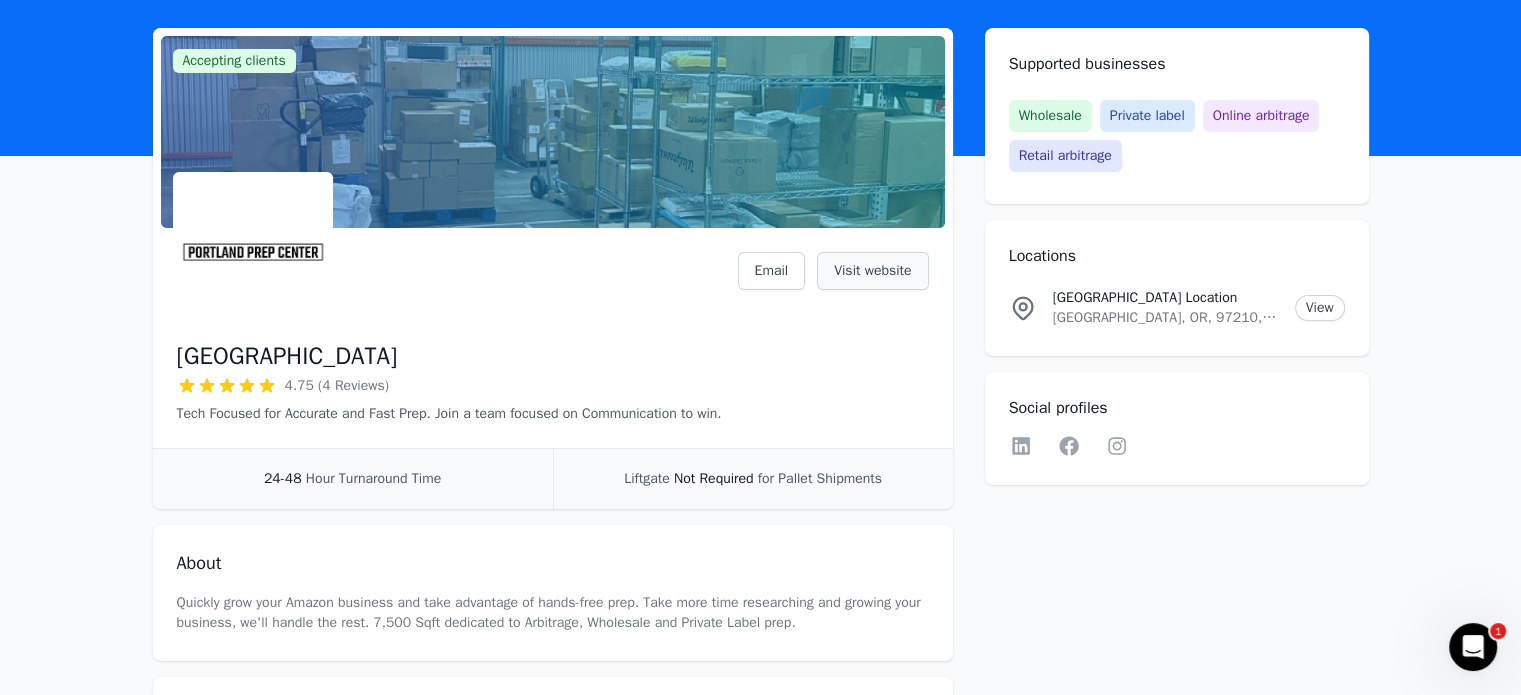 click on "Visit website" at bounding box center (872, 271) 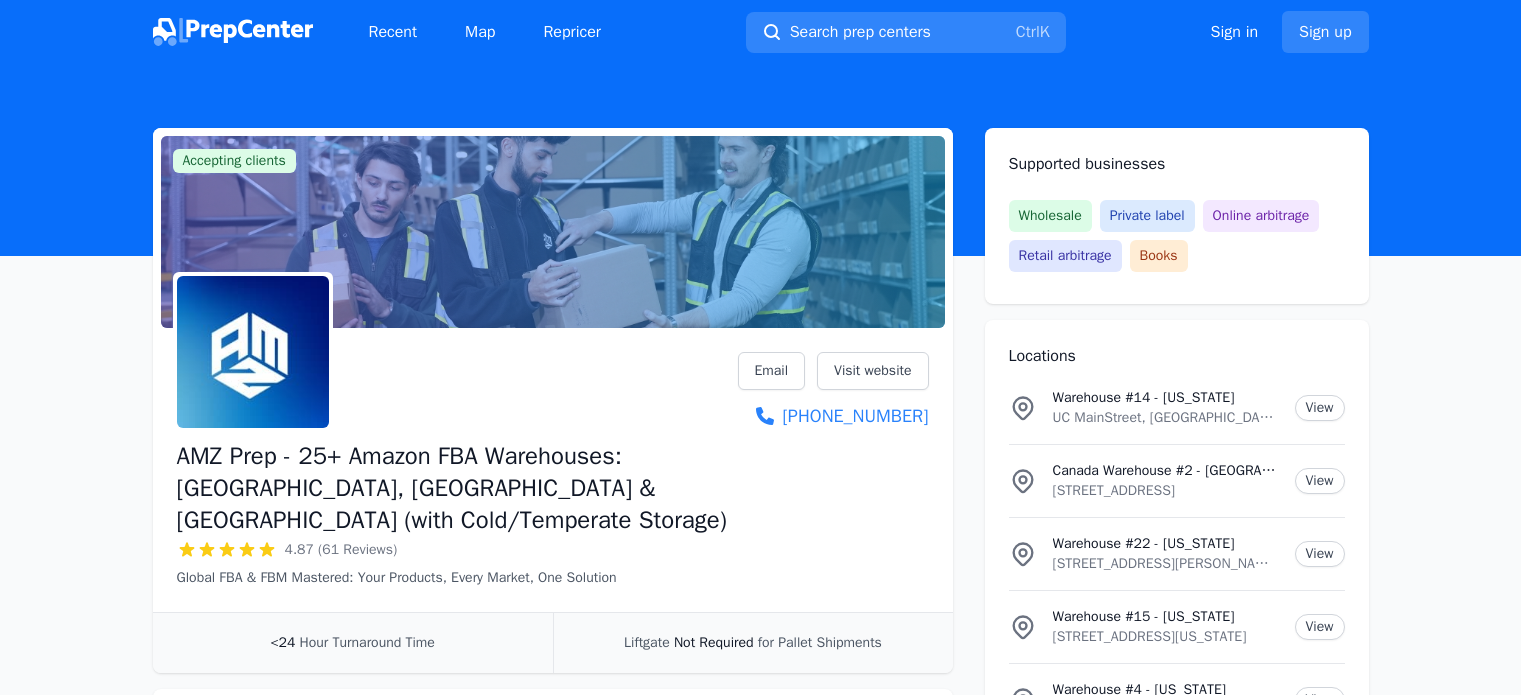 scroll, scrollTop: 0, scrollLeft: 0, axis: both 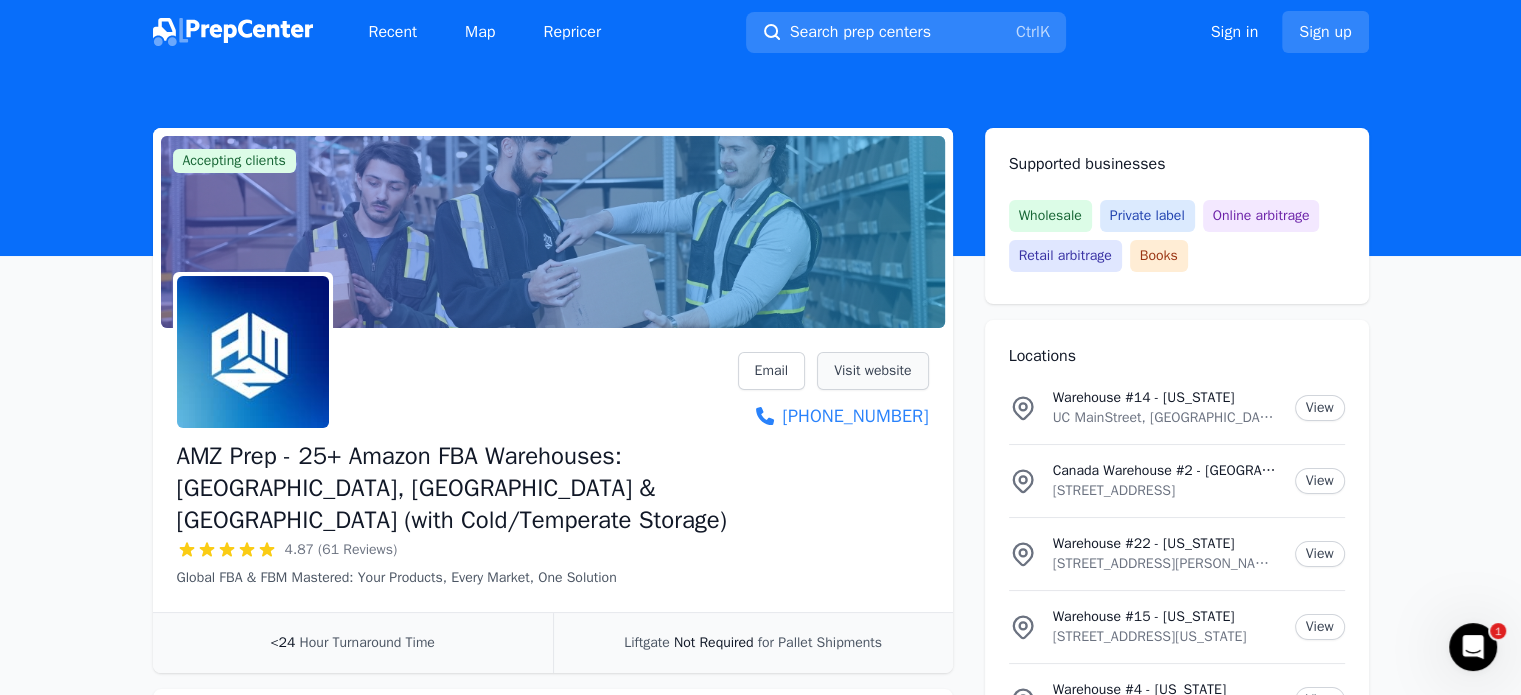 click on "Visit website" at bounding box center (872, 371) 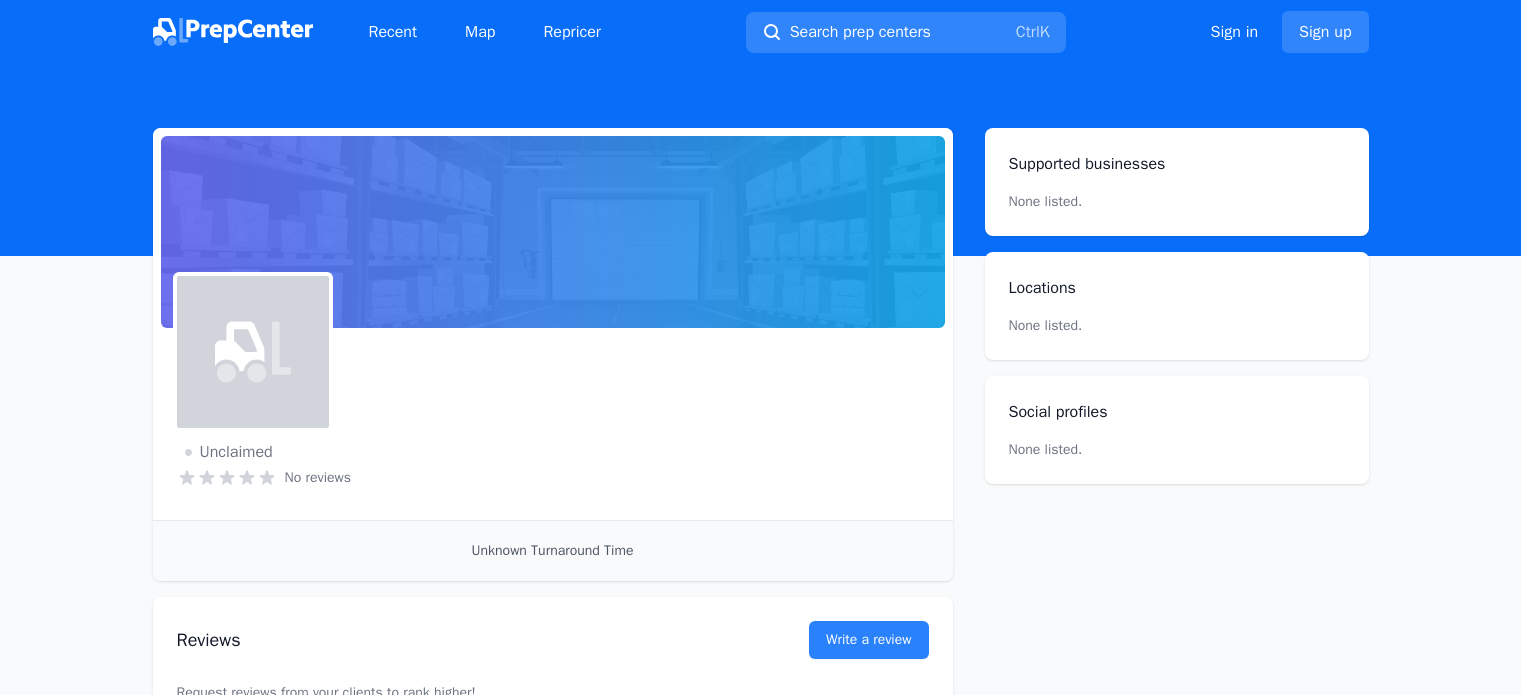 scroll, scrollTop: 0, scrollLeft: 0, axis: both 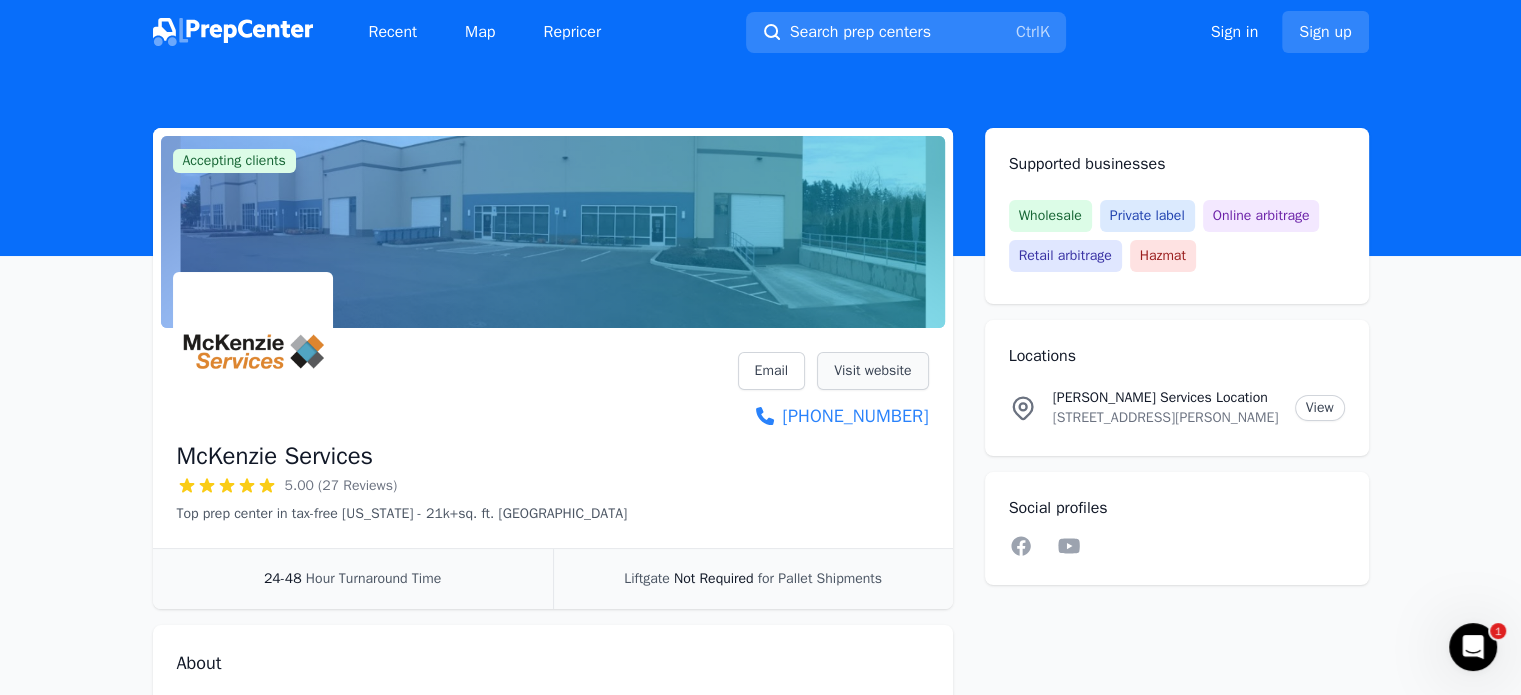 click on "Visit website" at bounding box center [872, 371] 